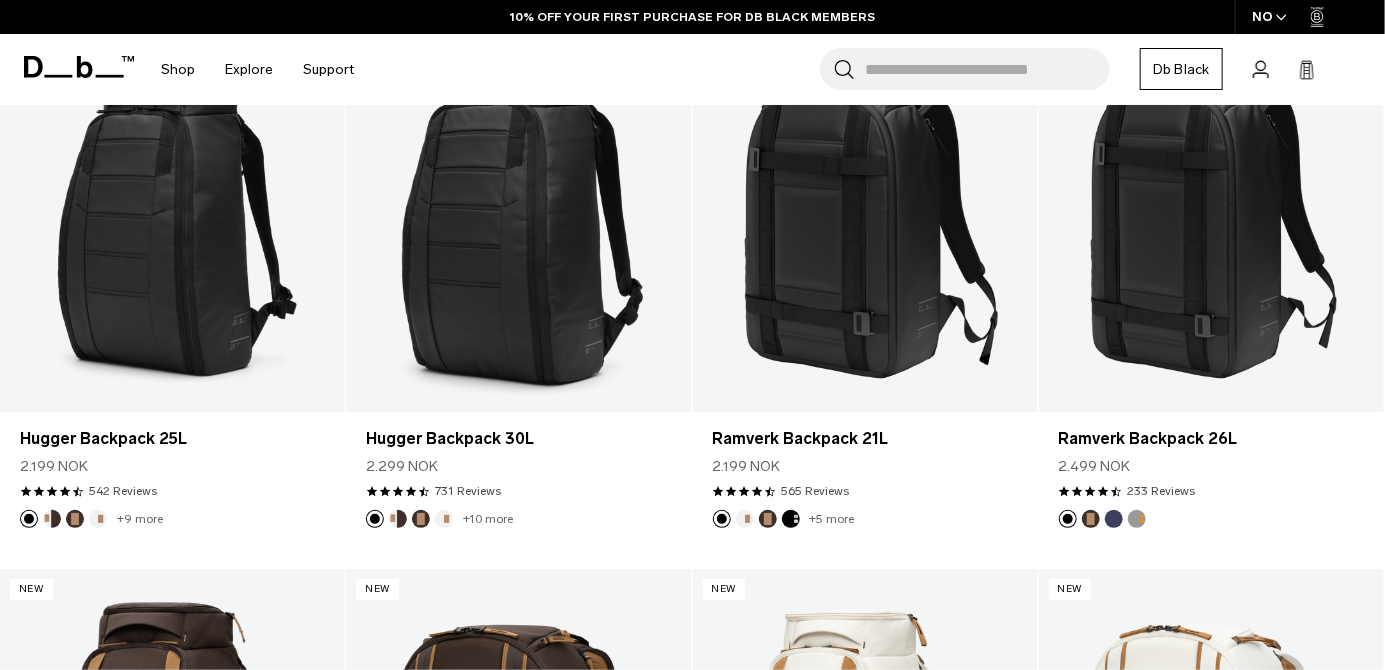 scroll, scrollTop: 0, scrollLeft: 0, axis: both 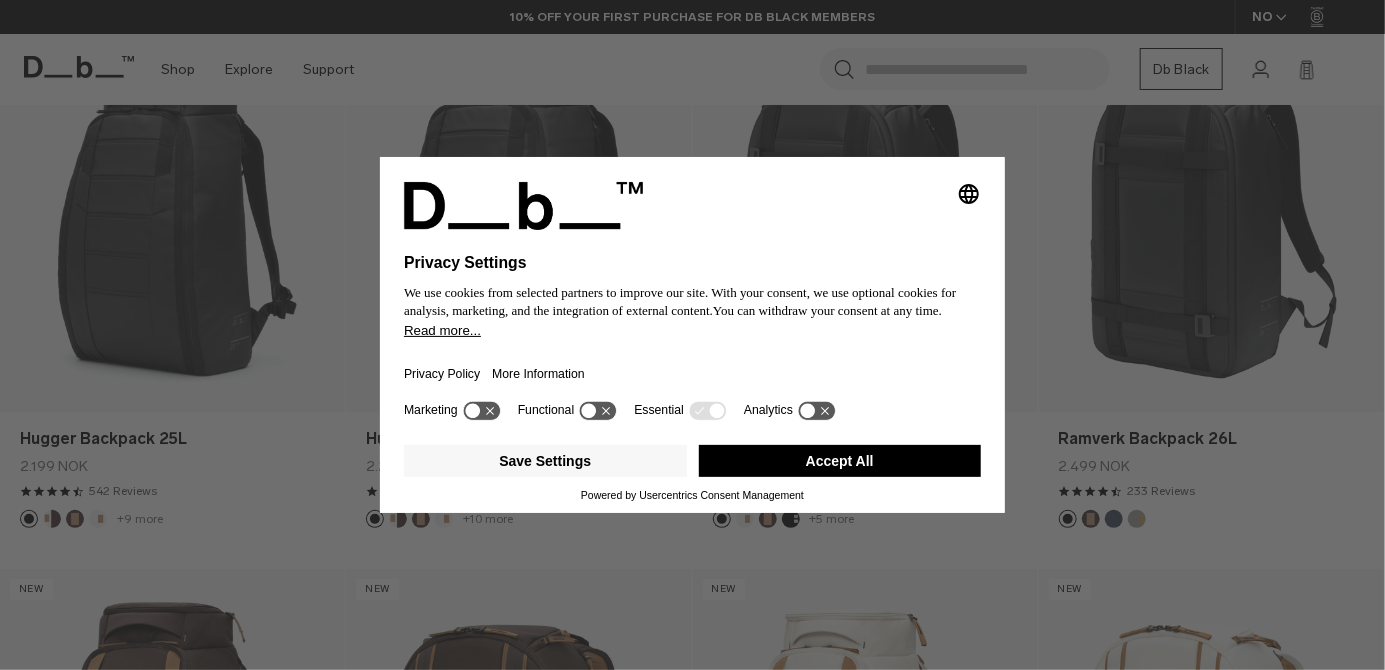 click on "Accept All" at bounding box center [840, 461] 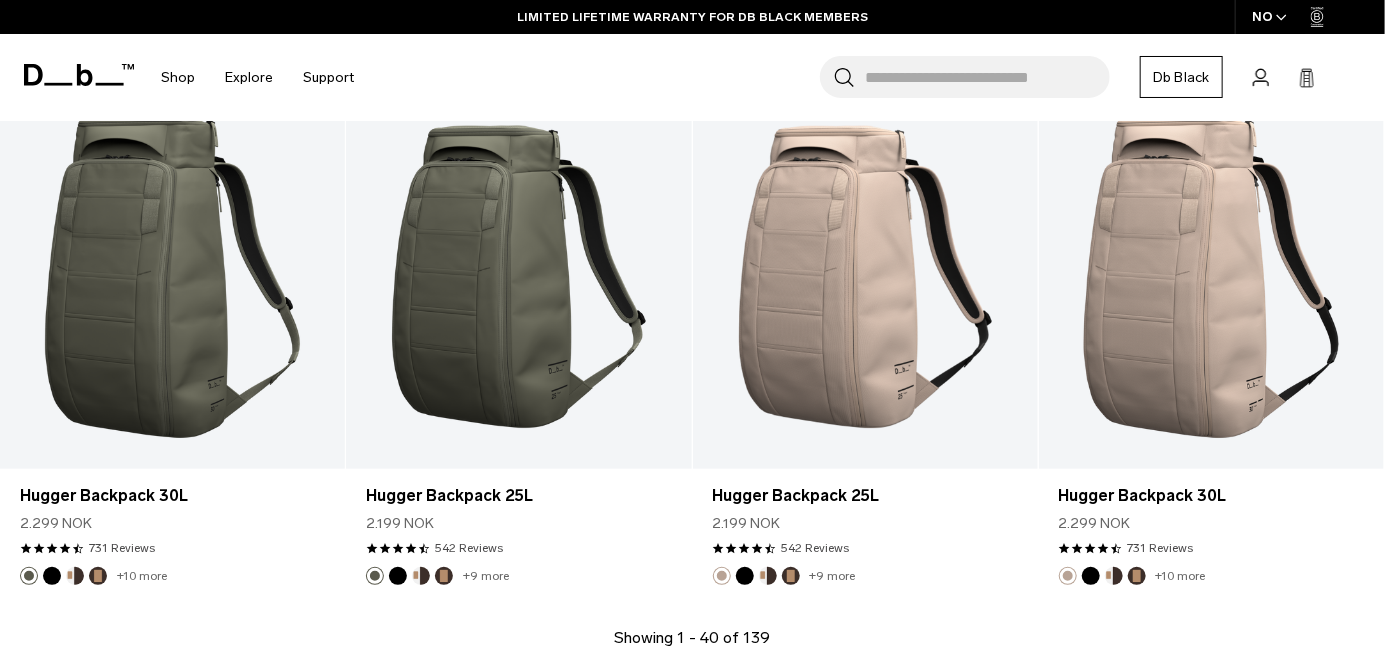 scroll, scrollTop: 5284, scrollLeft: 0, axis: vertical 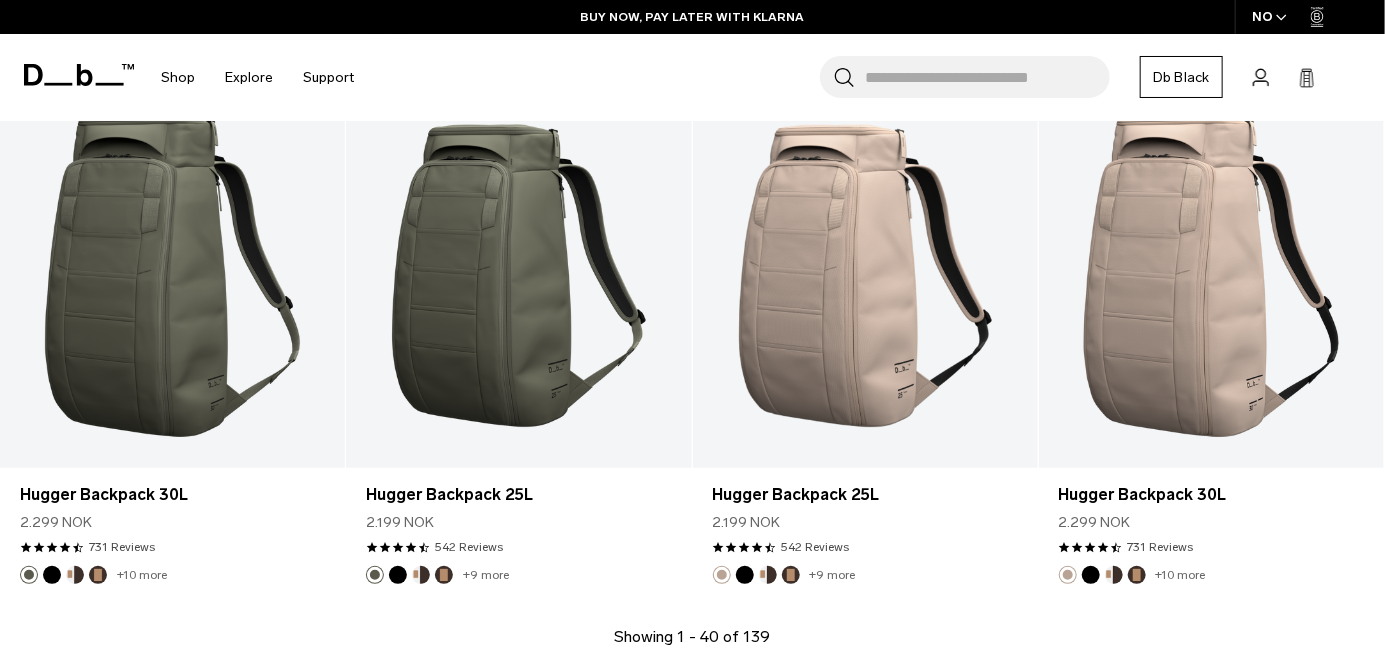 click on "Show more" at bounding box center (692, 694) 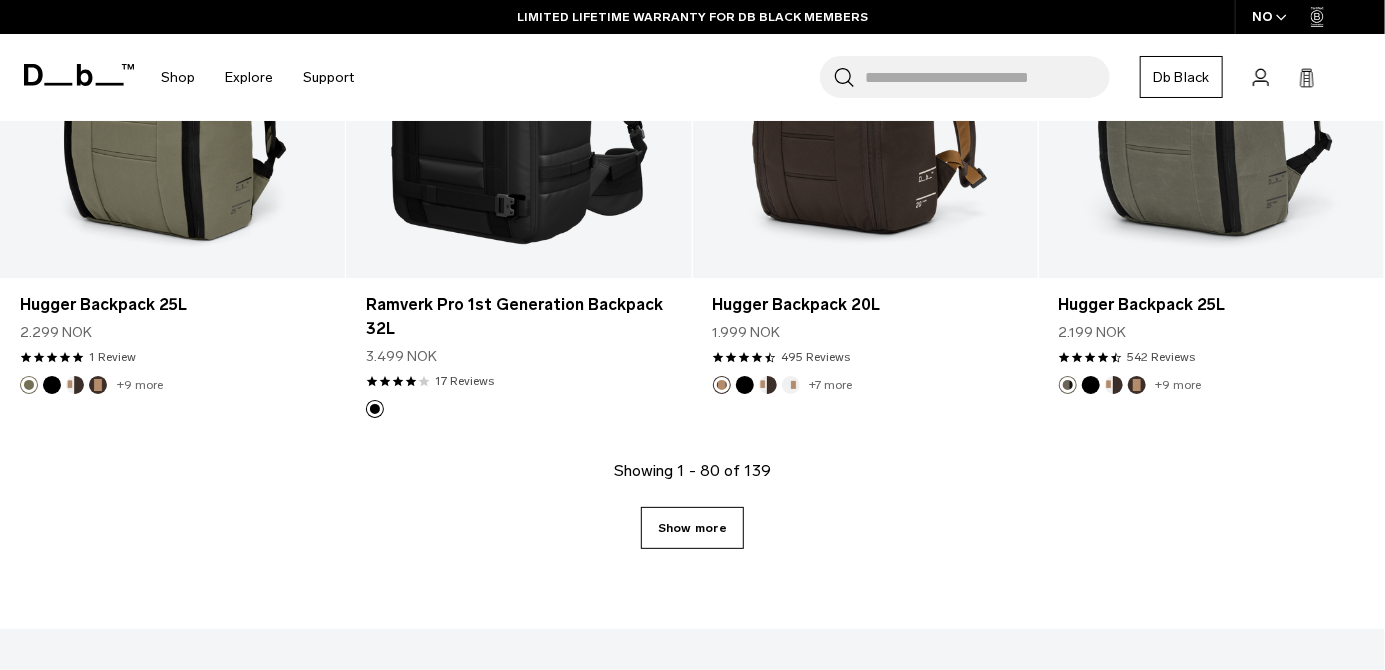scroll, scrollTop: 10881, scrollLeft: 0, axis: vertical 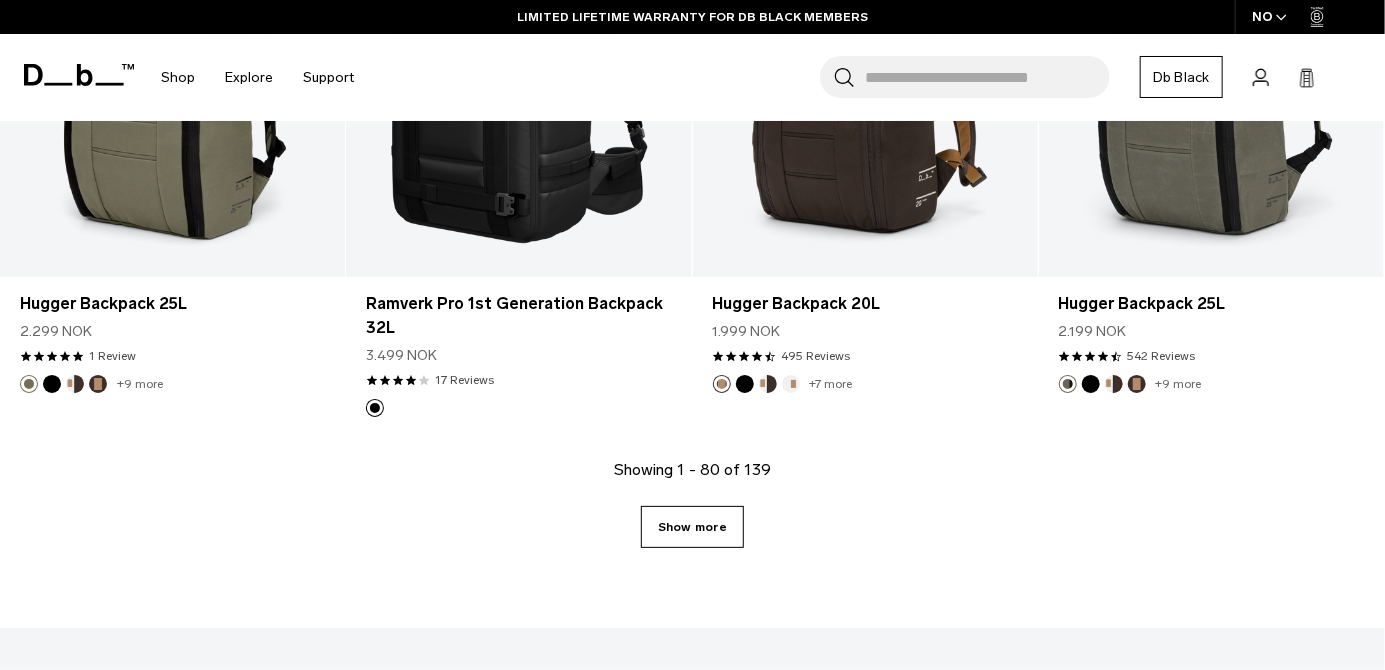 click on "Show more" at bounding box center (692, 527) 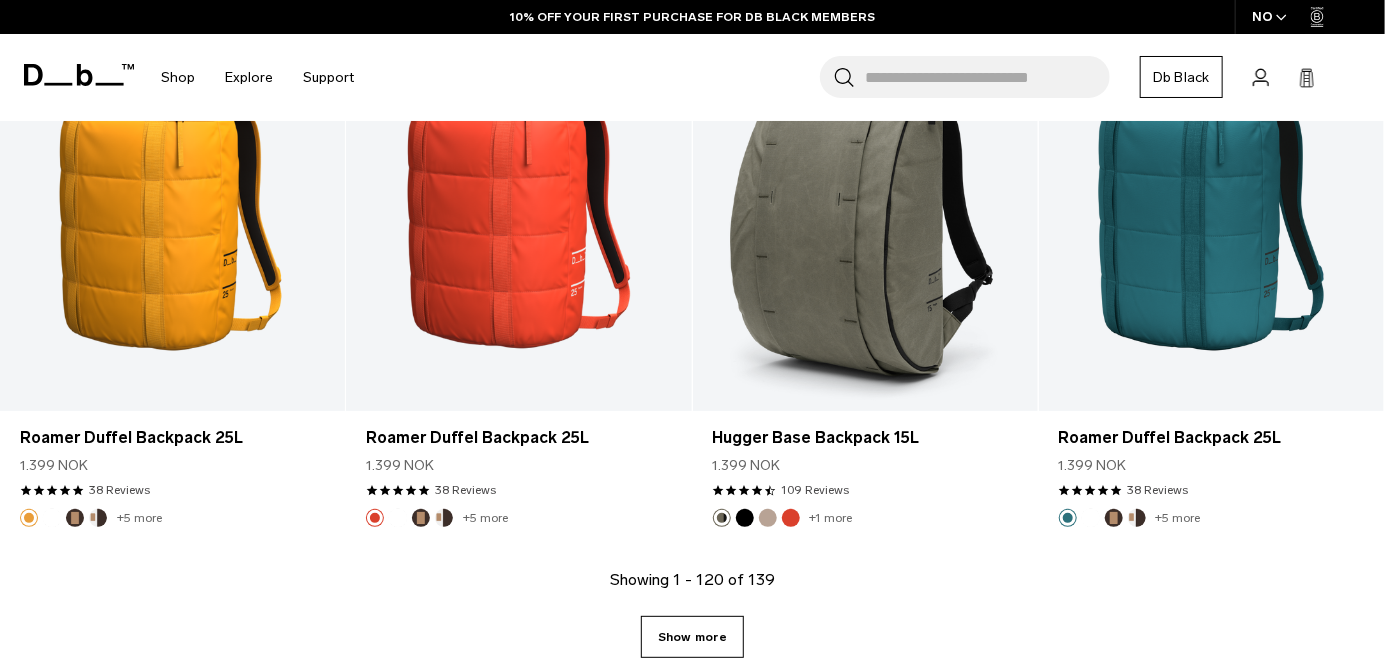 scroll, scrollTop: 16186, scrollLeft: 0, axis: vertical 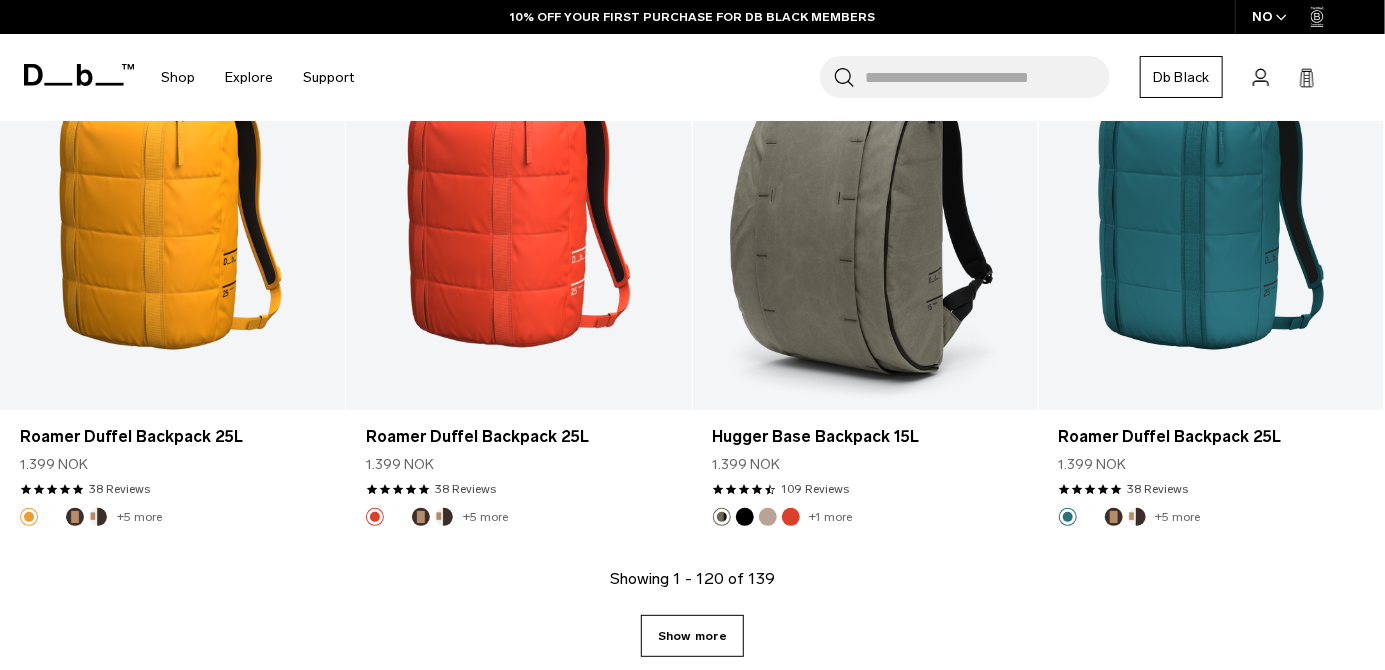 click on "Show more" at bounding box center (692, 636) 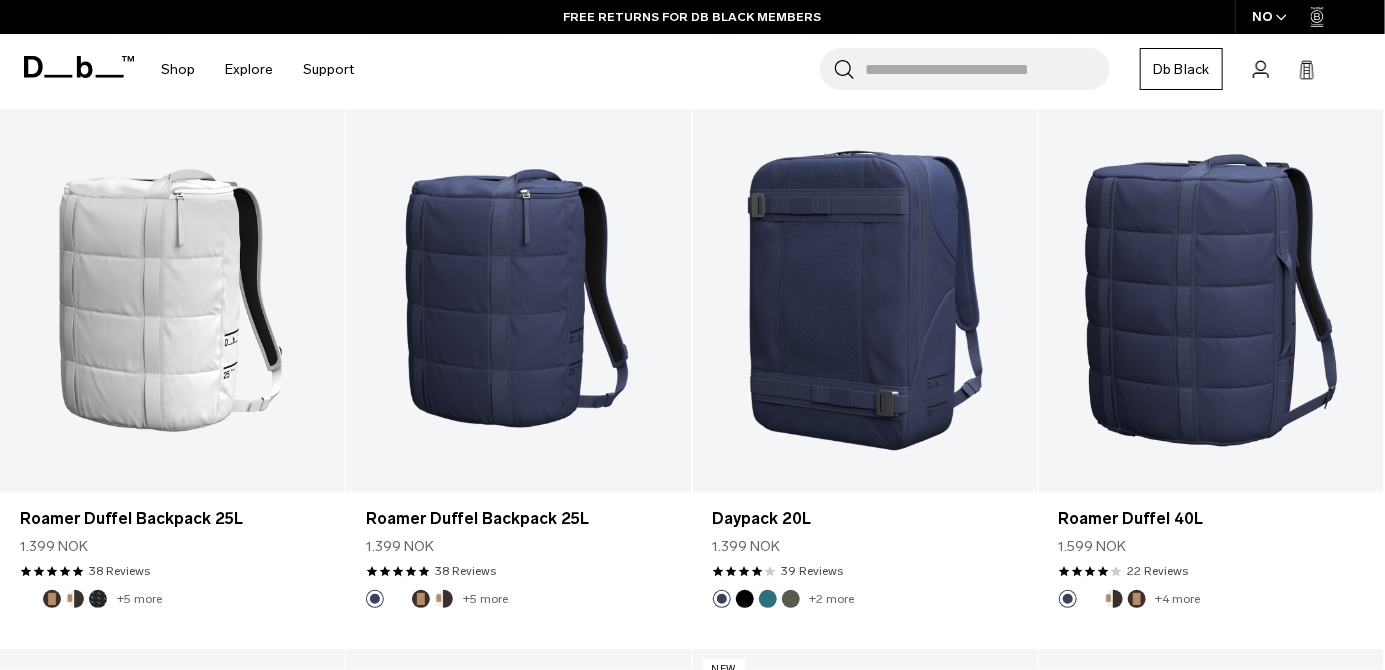 scroll, scrollTop: 15569, scrollLeft: 0, axis: vertical 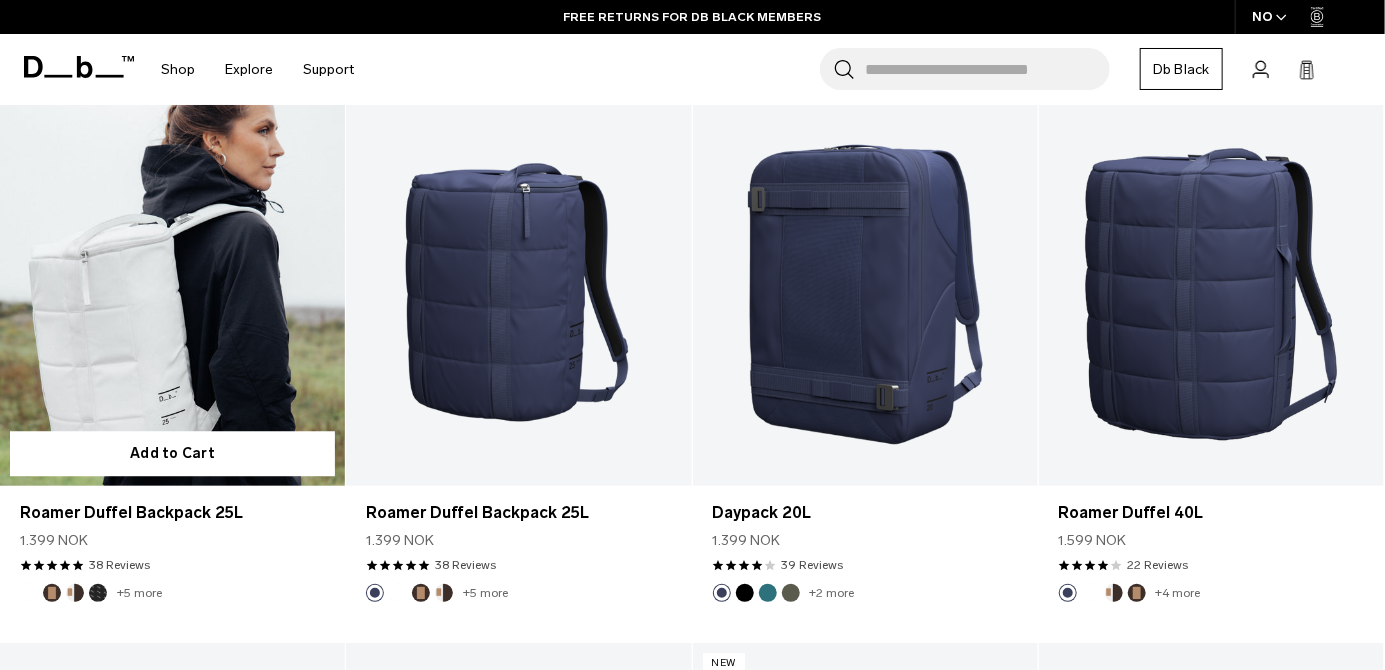 click at bounding box center [172, 295] 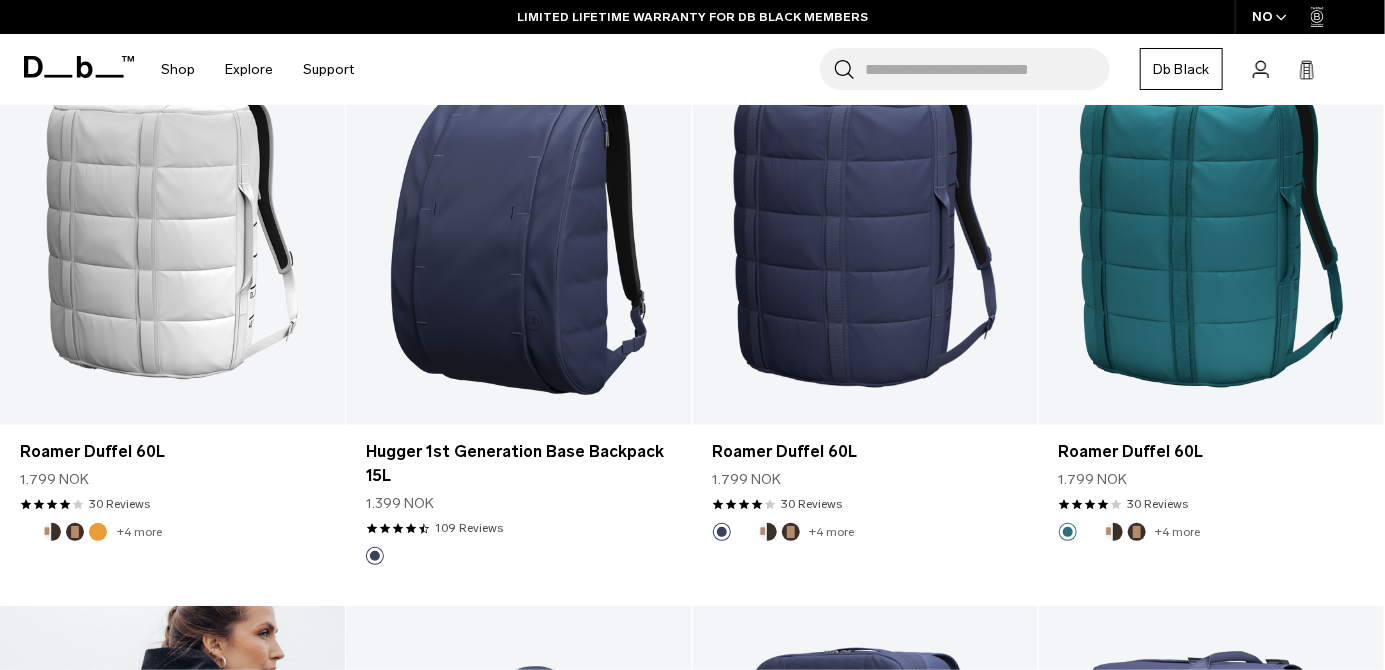 scroll, scrollTop: 15057, scrollLeft: 0, axis: vertical 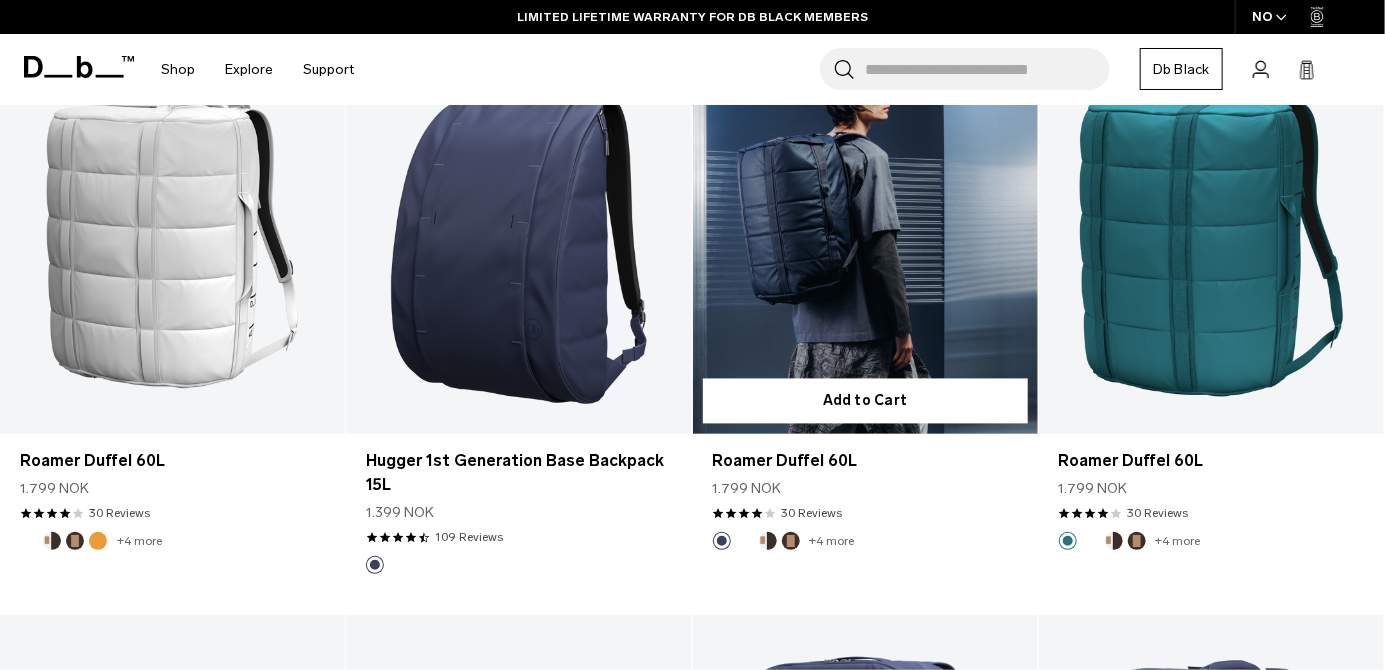 click at bounding box center [865, 242] 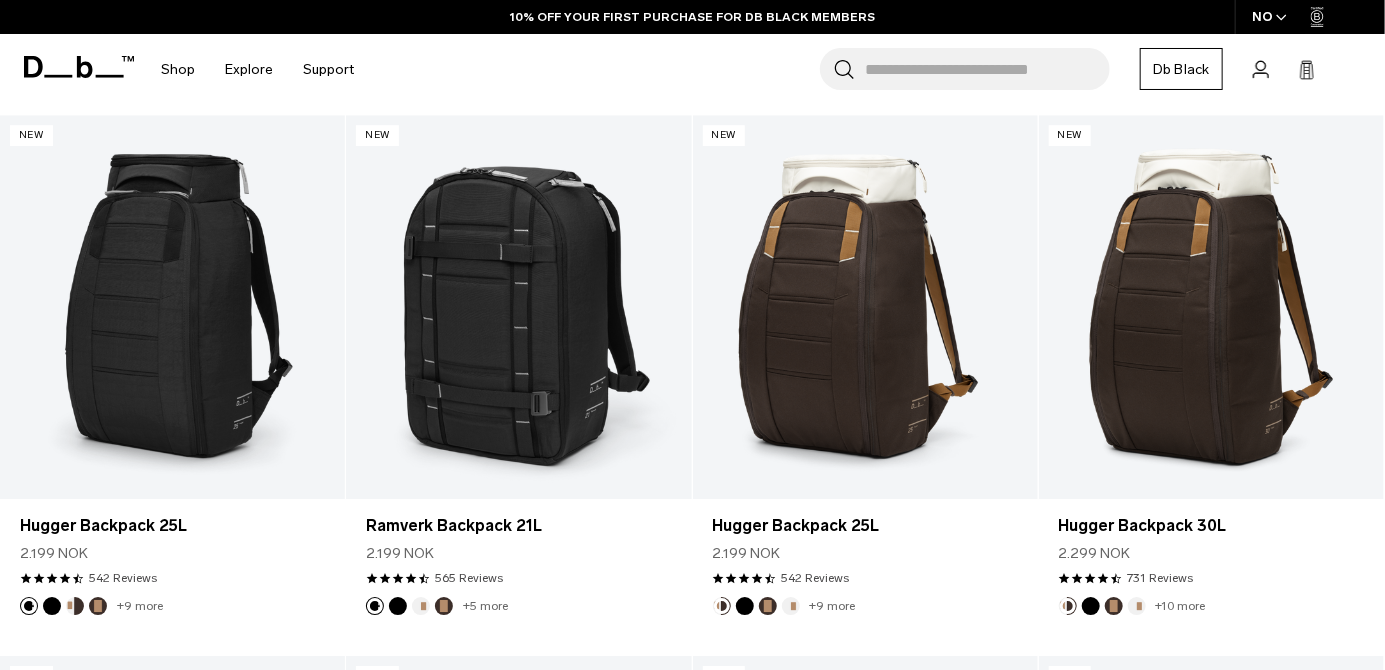 scroll, scrollTop: 2524, scrollLeft: 0, axis: vertical 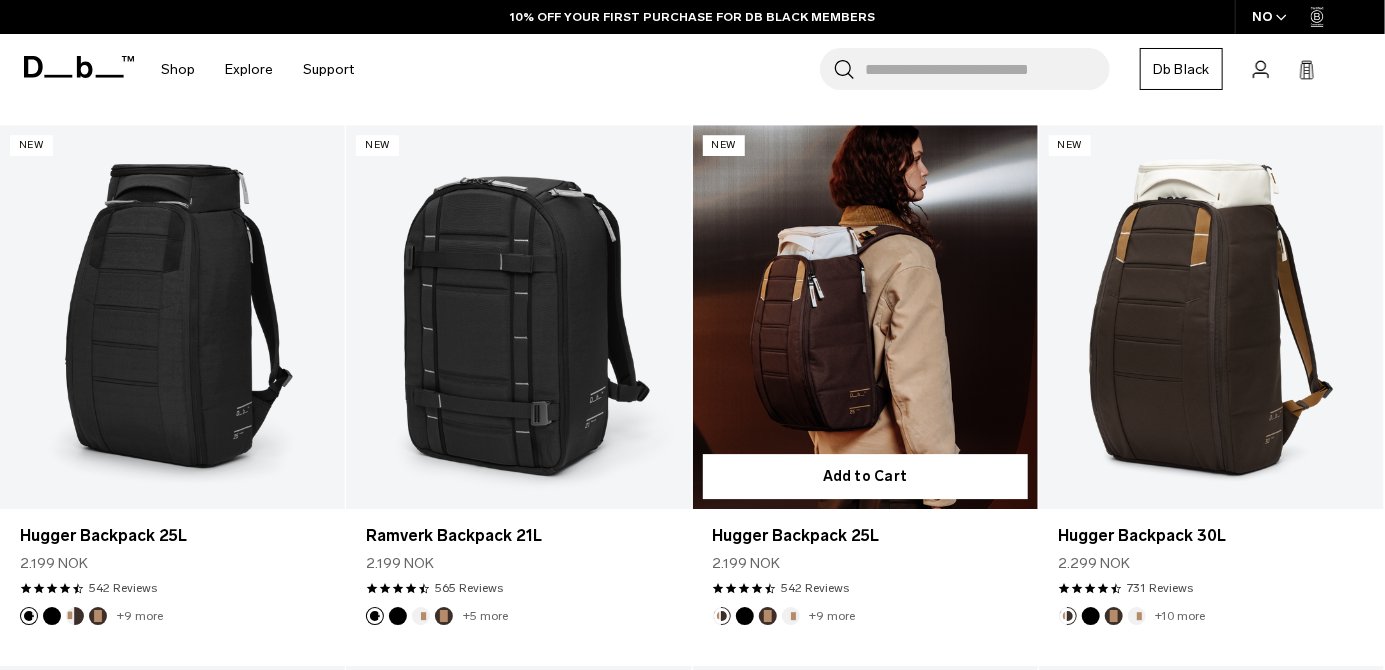 click at bounding box center [865, 317] 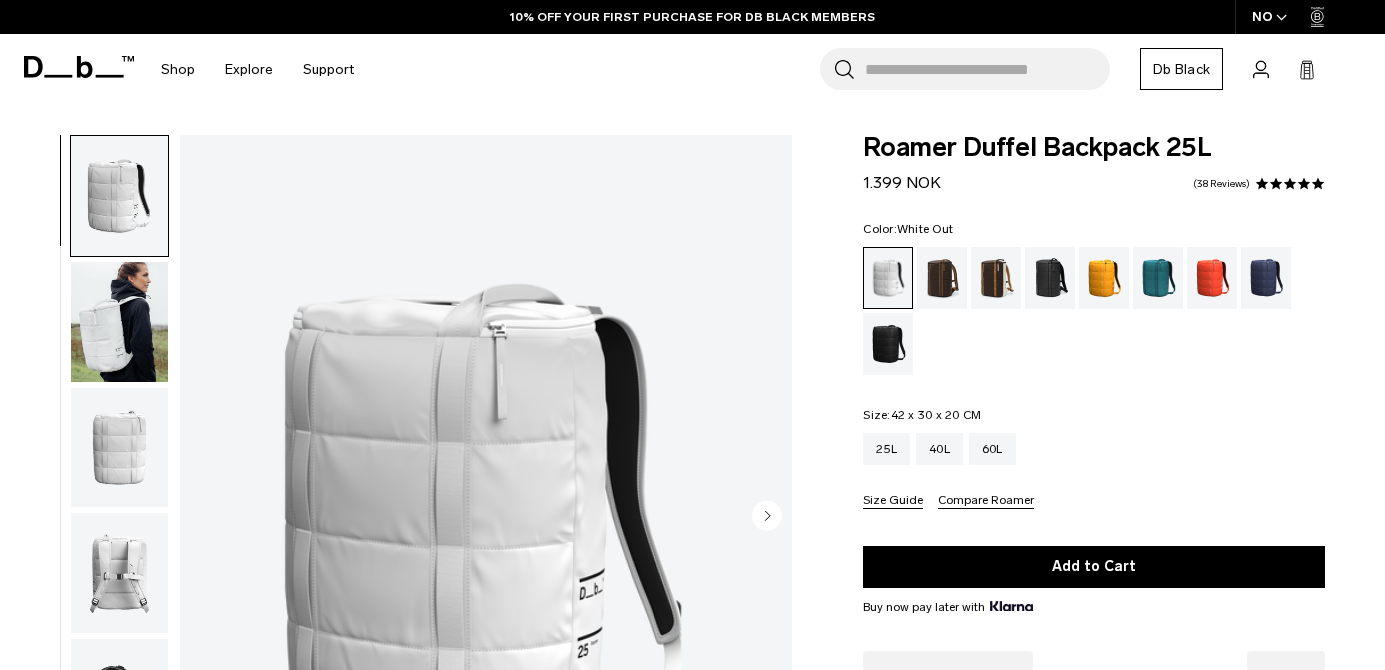 scroll, scrollTop: 144, scrollLeft: 0, axis: vertical 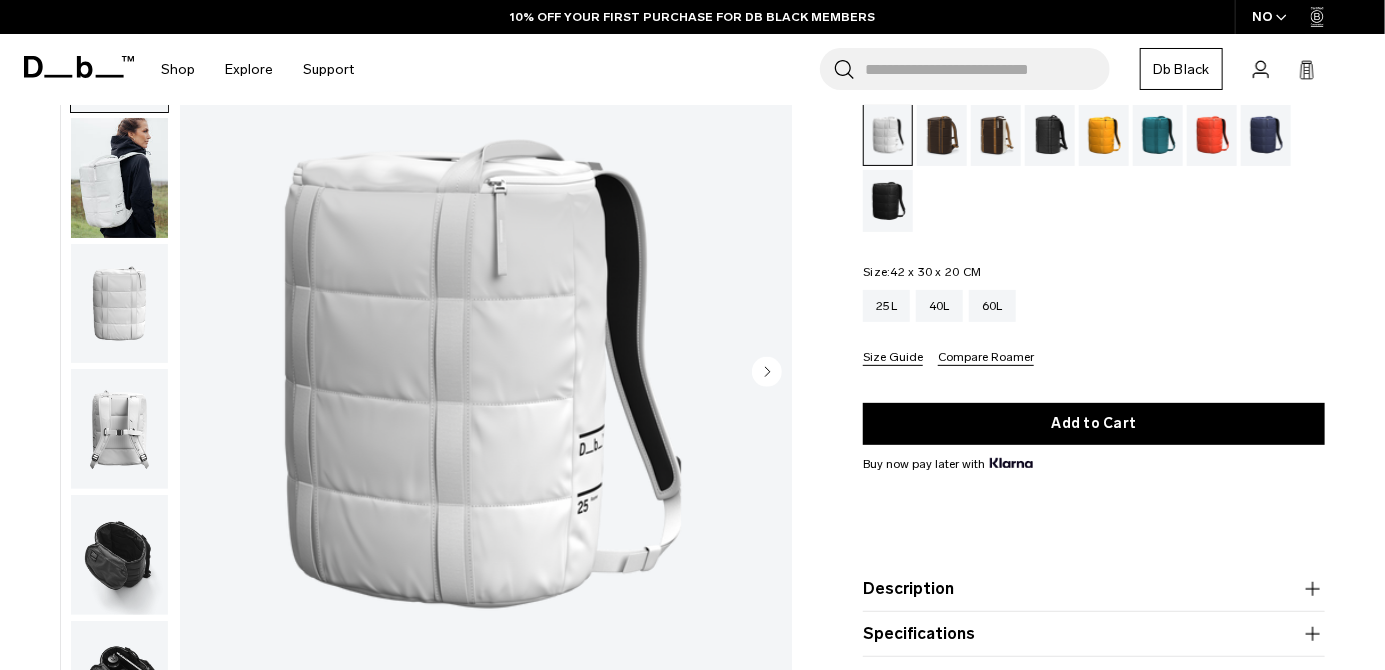click at bounding box center (119, 429) 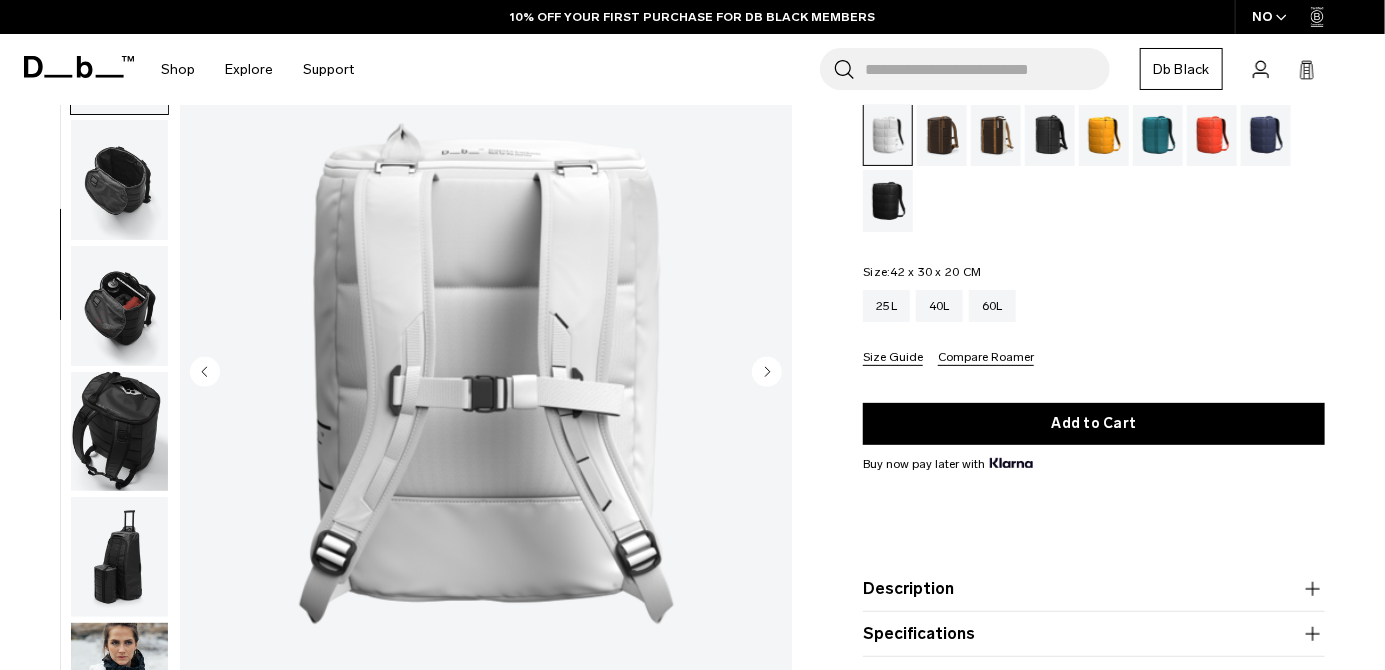scroll, scrollTop: 376, scrollLeft: 0, axis: vertical 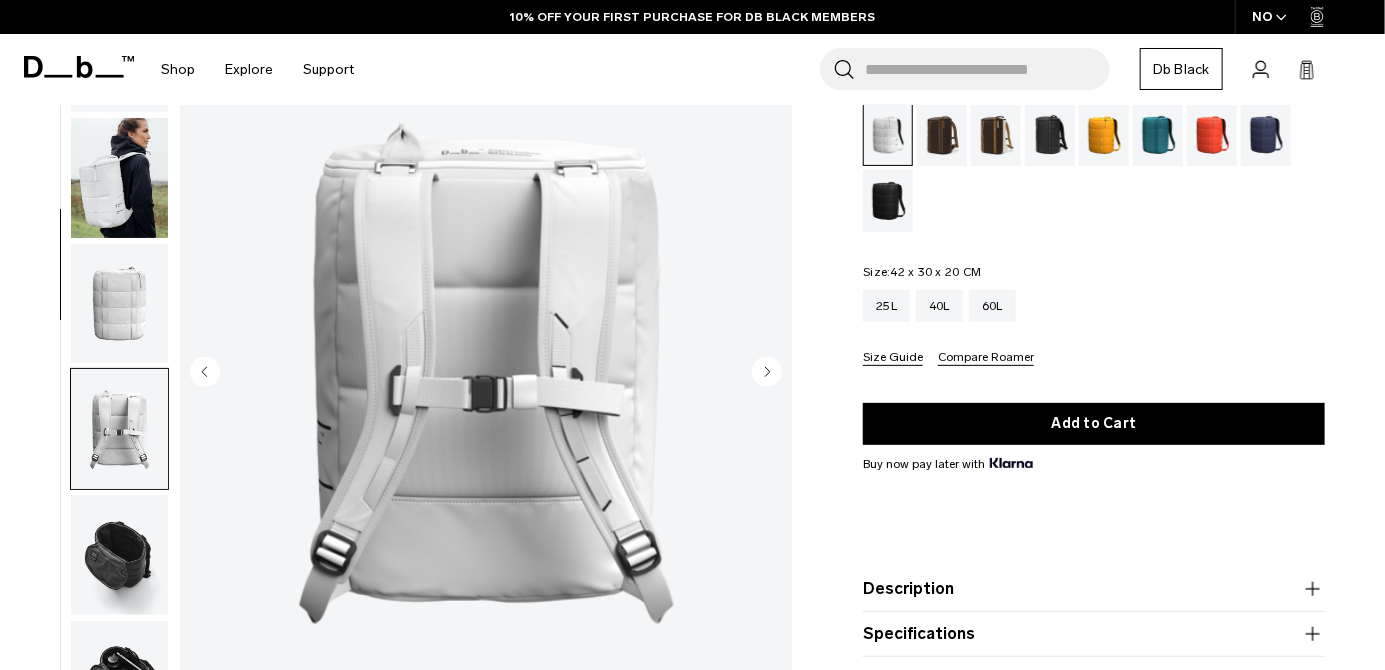 click at bounding box center [119, 178] 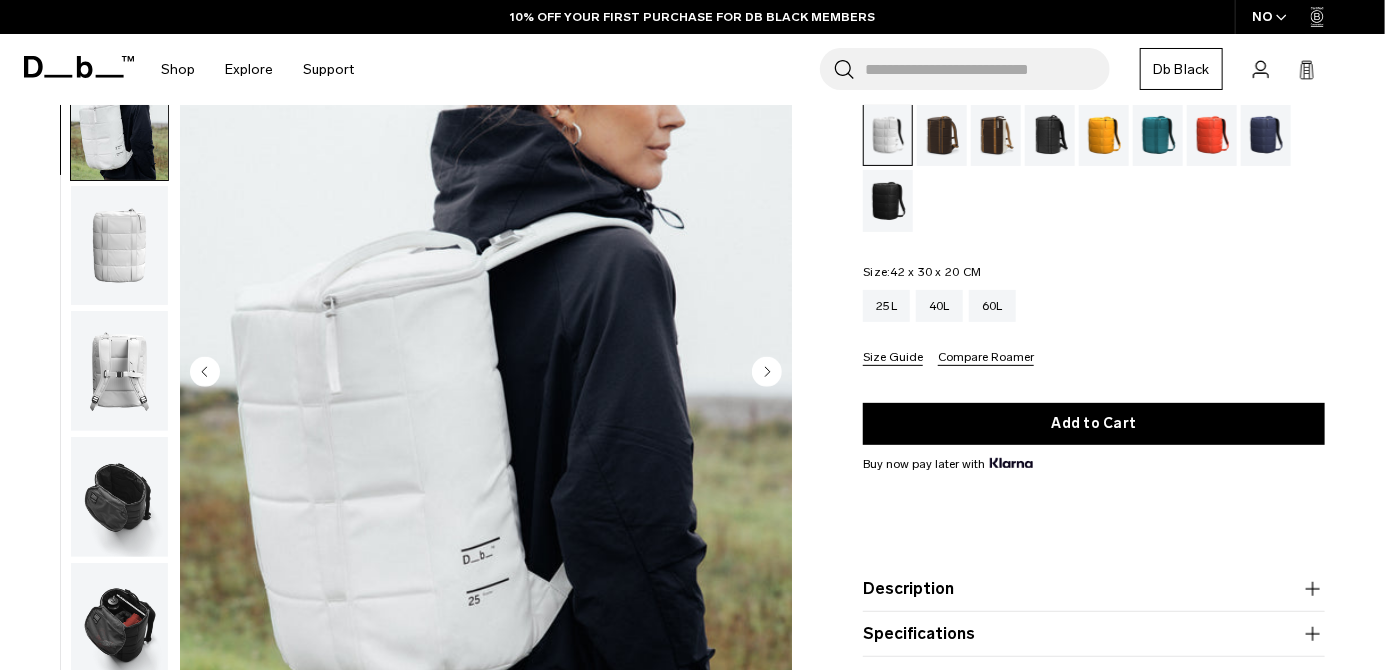 scroll, scrollTop: 0, scrollLeft: 0, axis: both 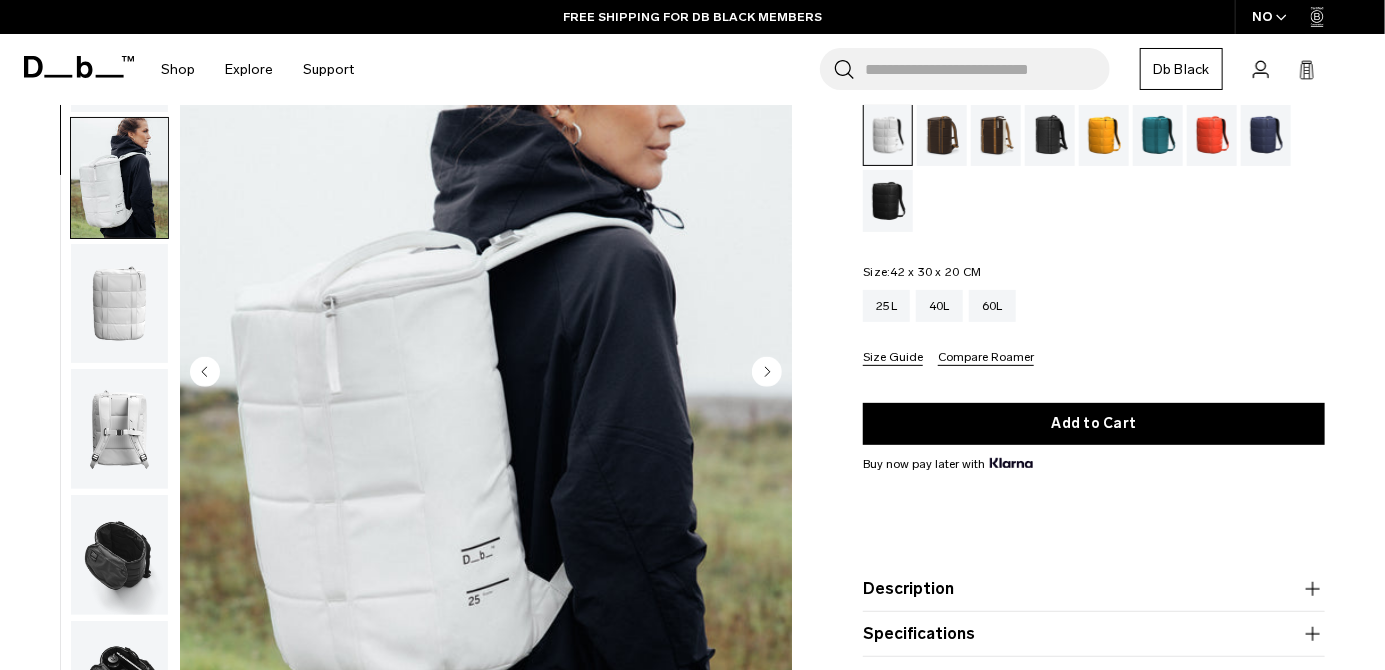 click at bounding box center (119, 304) 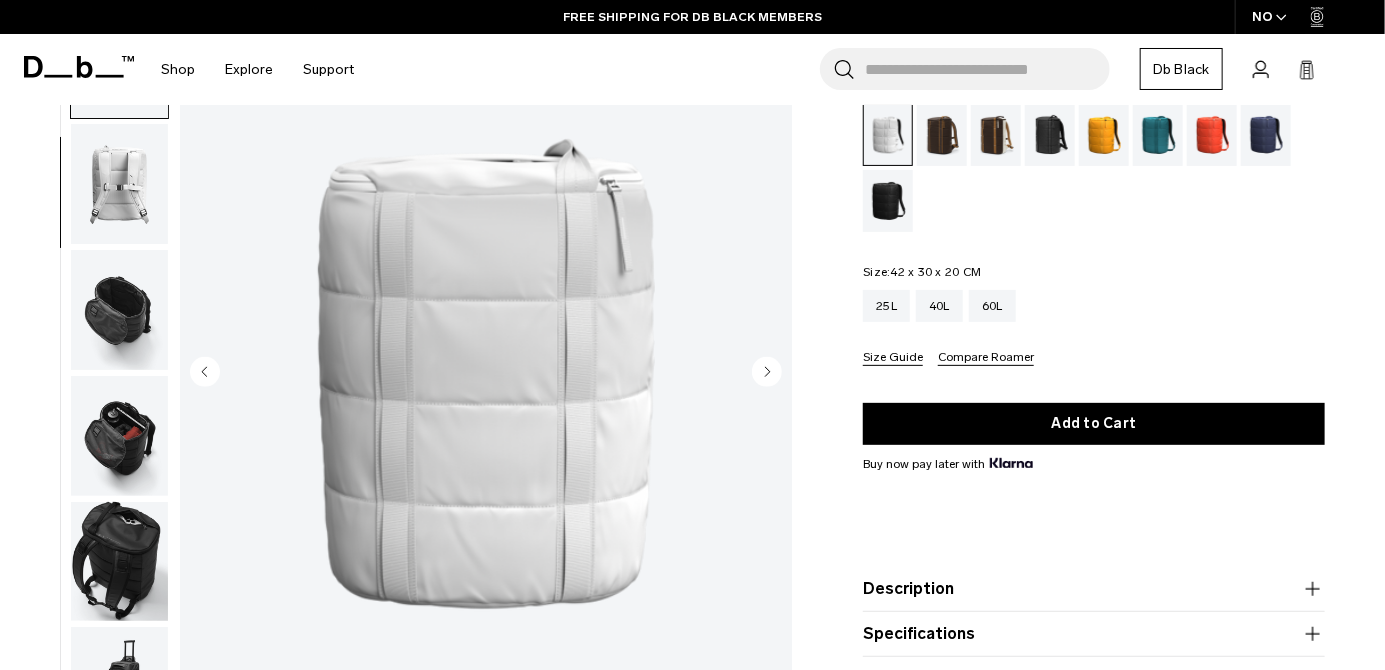 scroll, scrollTop: 252, scrollLeft: 0, axis: vertical 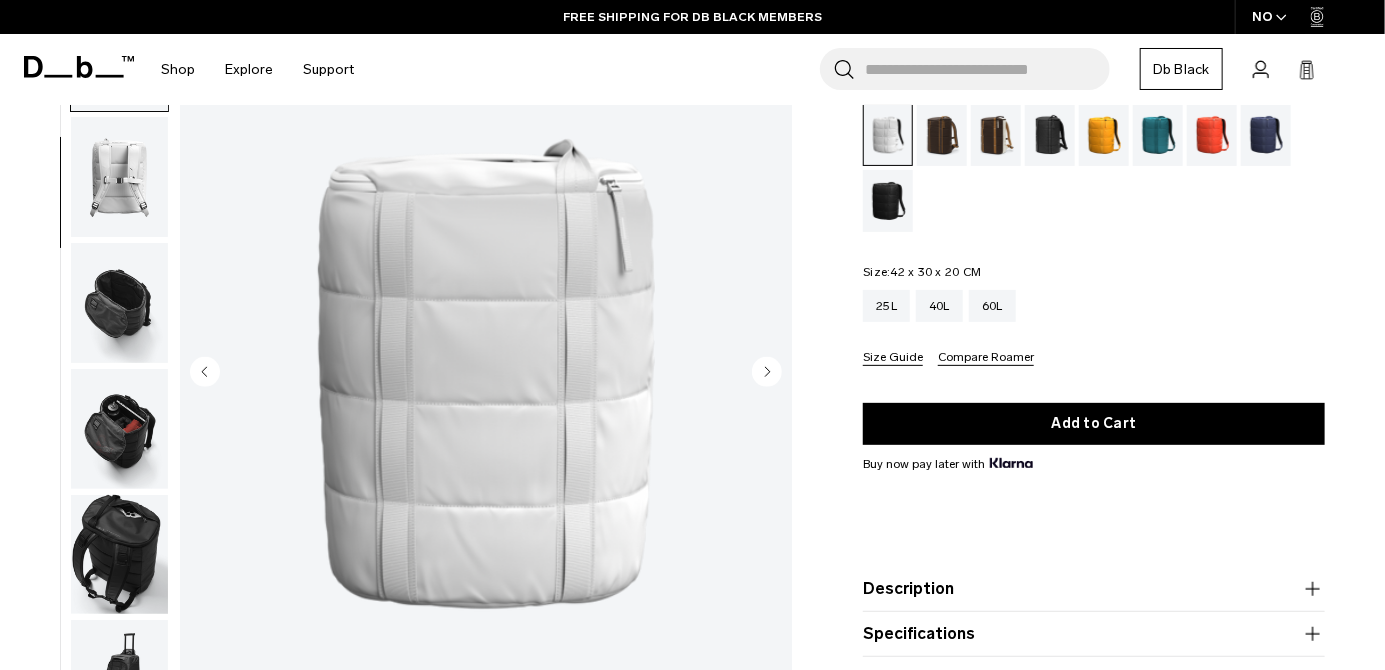 click at bounding box center [119, 177] 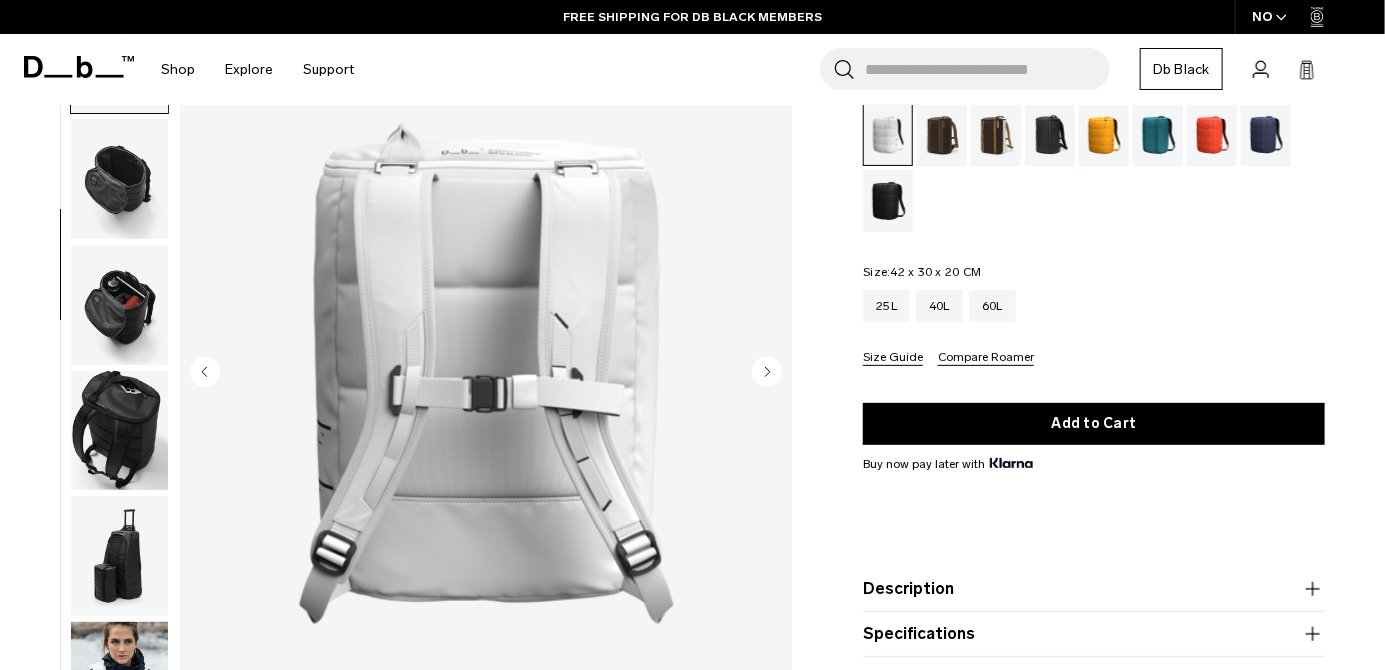 click at bounding box center (119, 179) 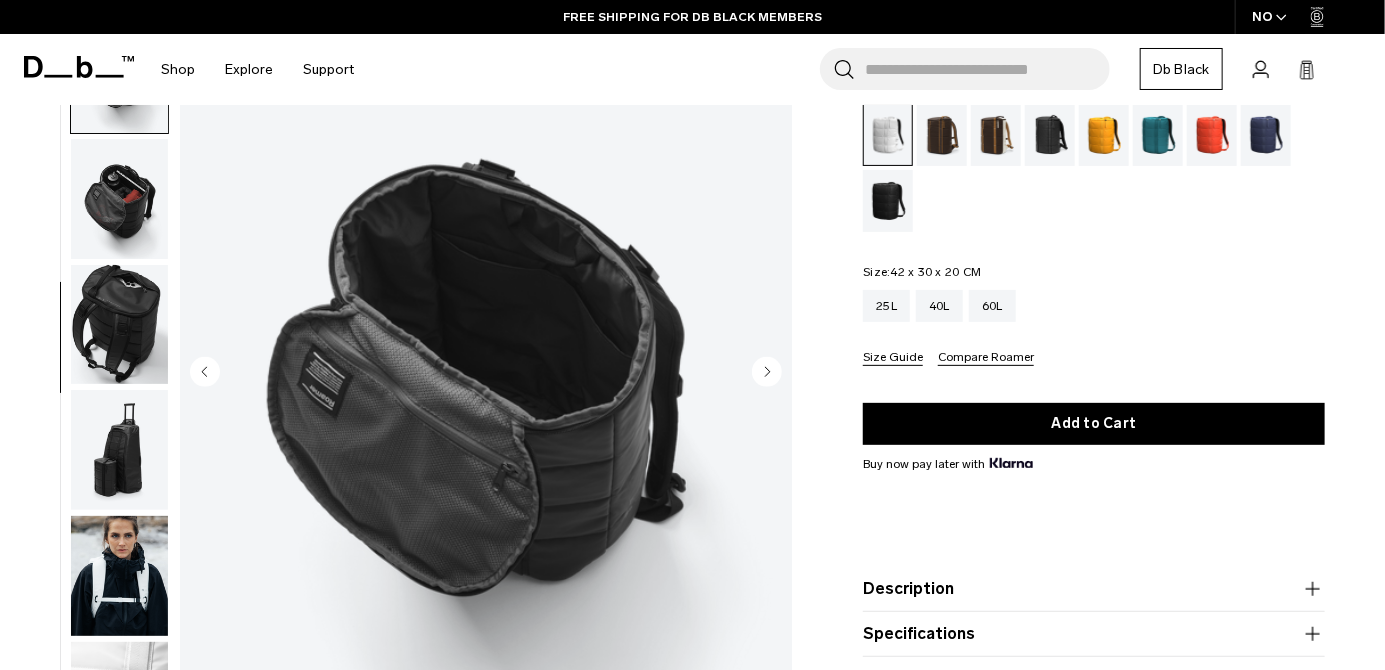 scroll, scrollTop: 488, scrollLeft: 0, axis: vertical 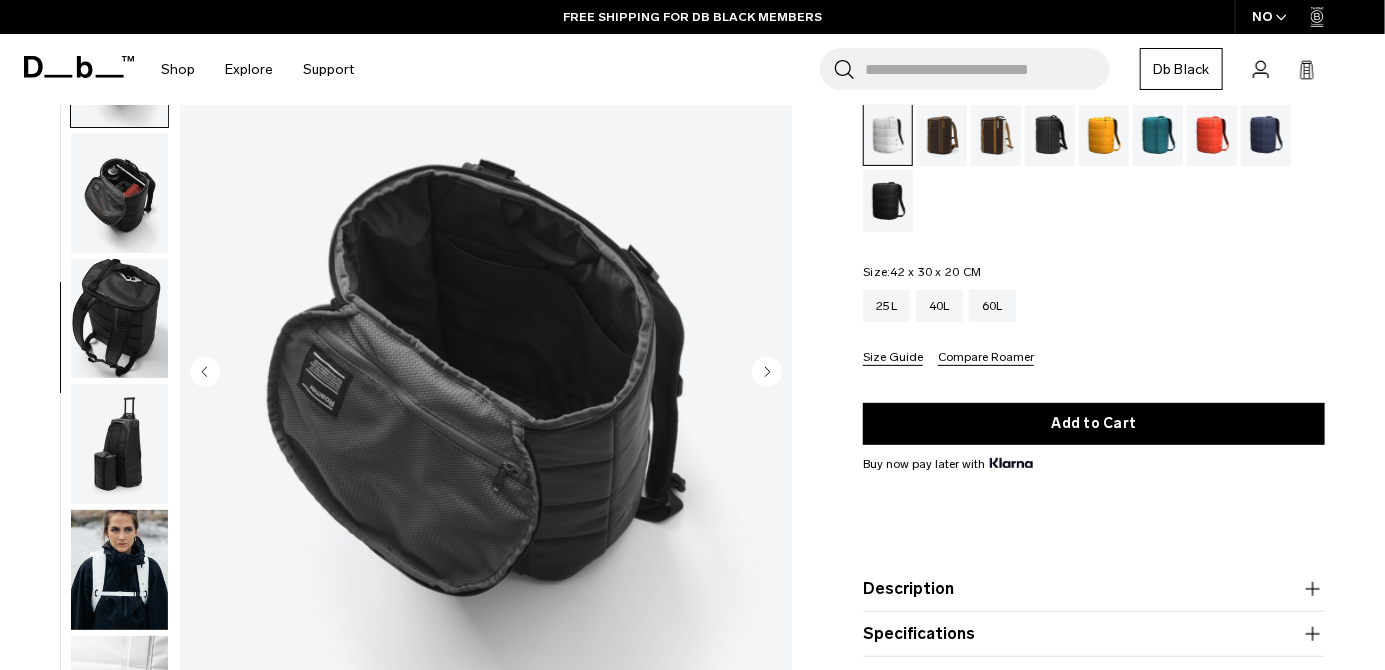 click at bounding box center [119, 193] 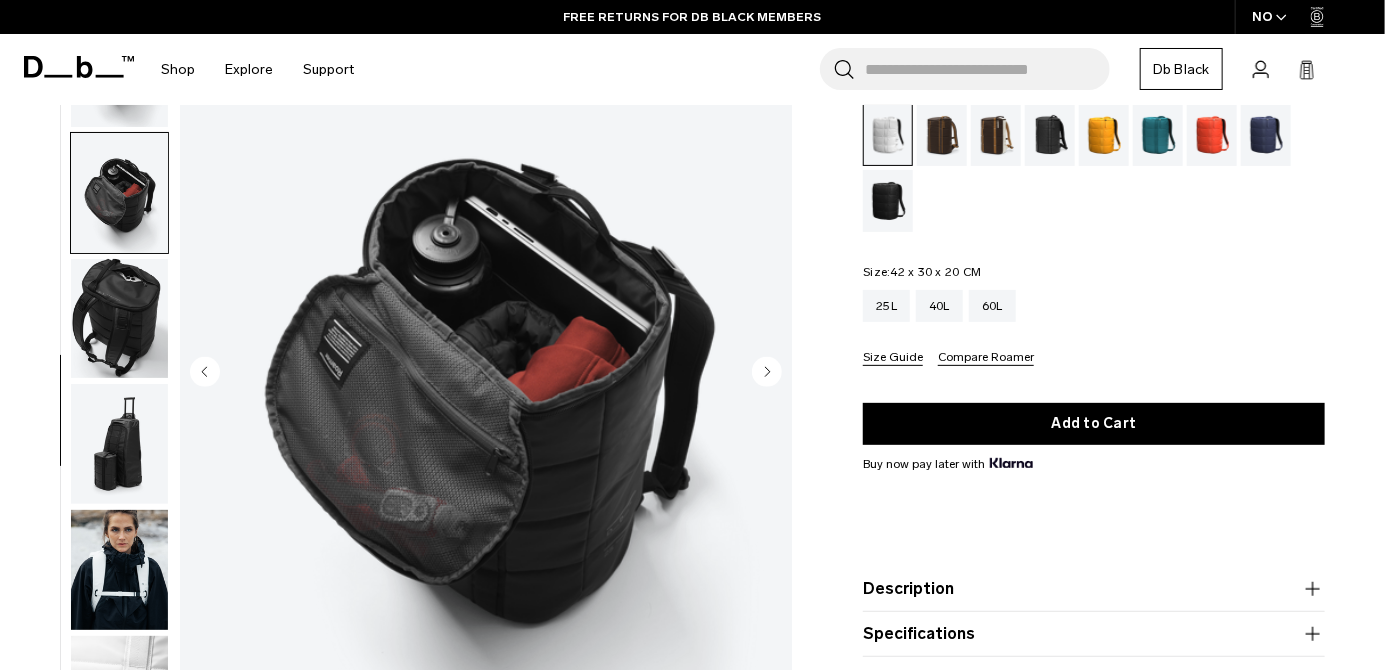 click at bounding box center (119, 319) 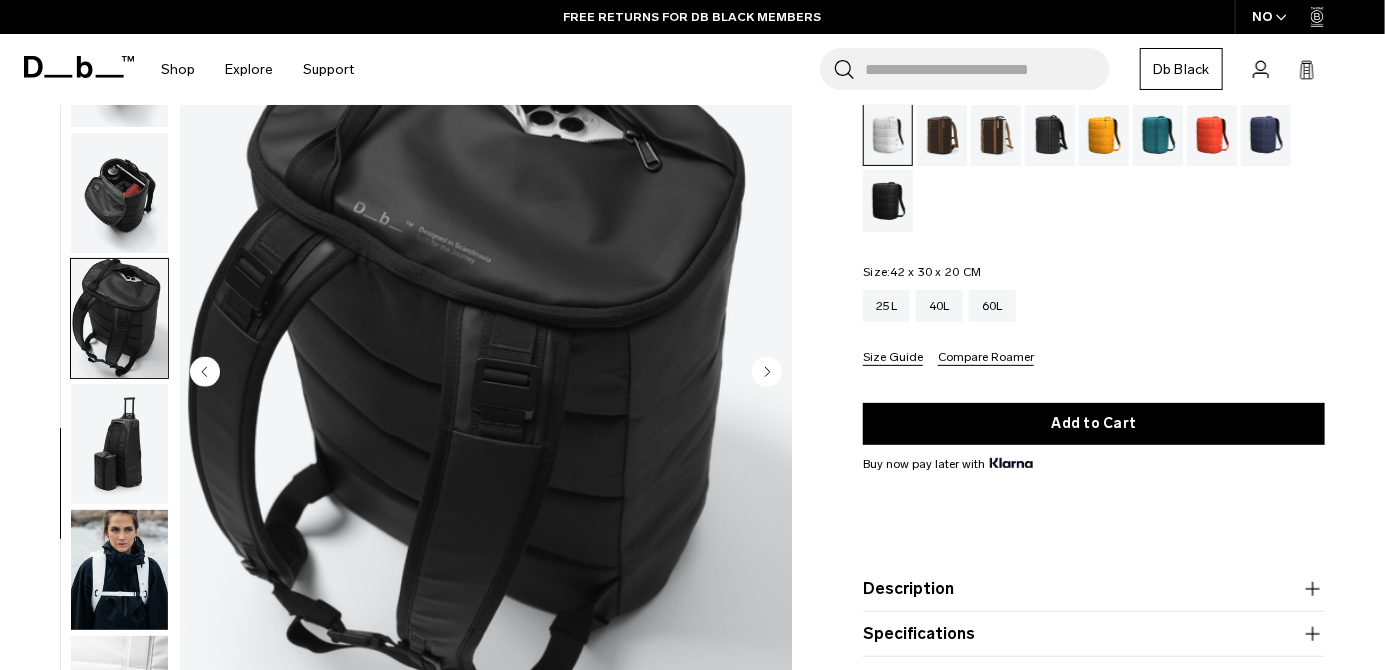 click at bounding box center (119, 444) 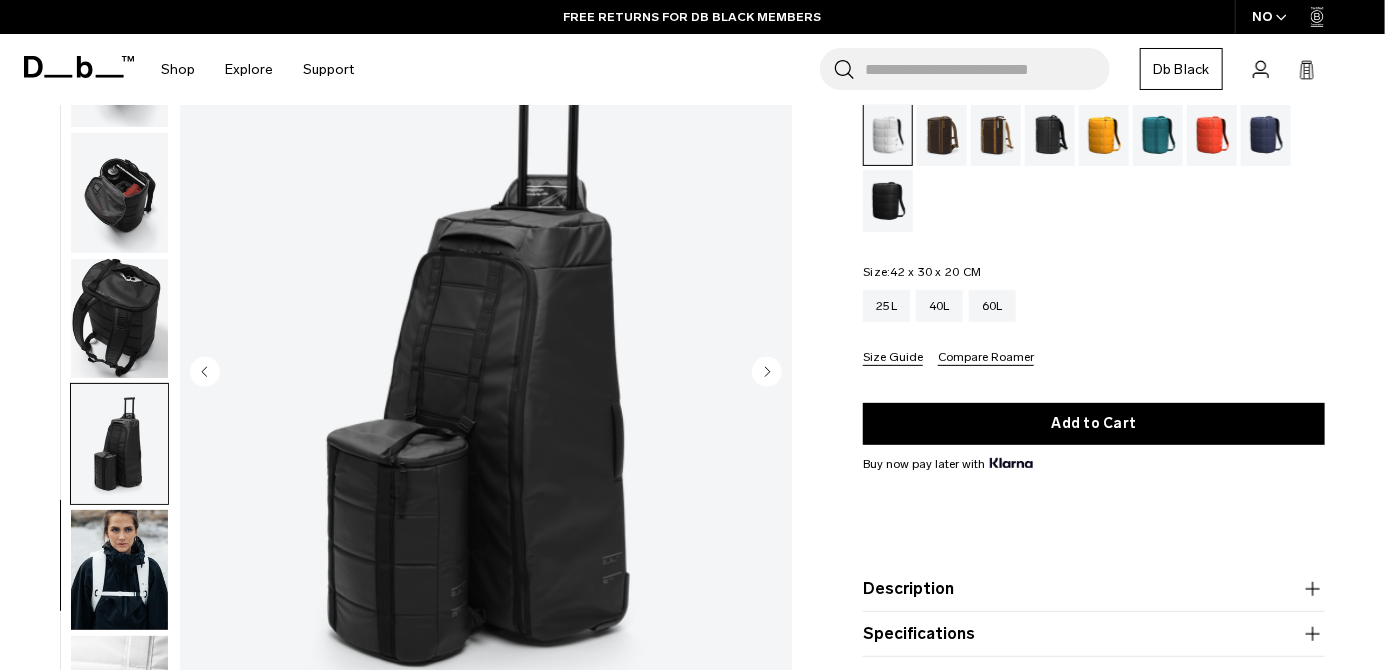 click at bounding box center (119, 570) 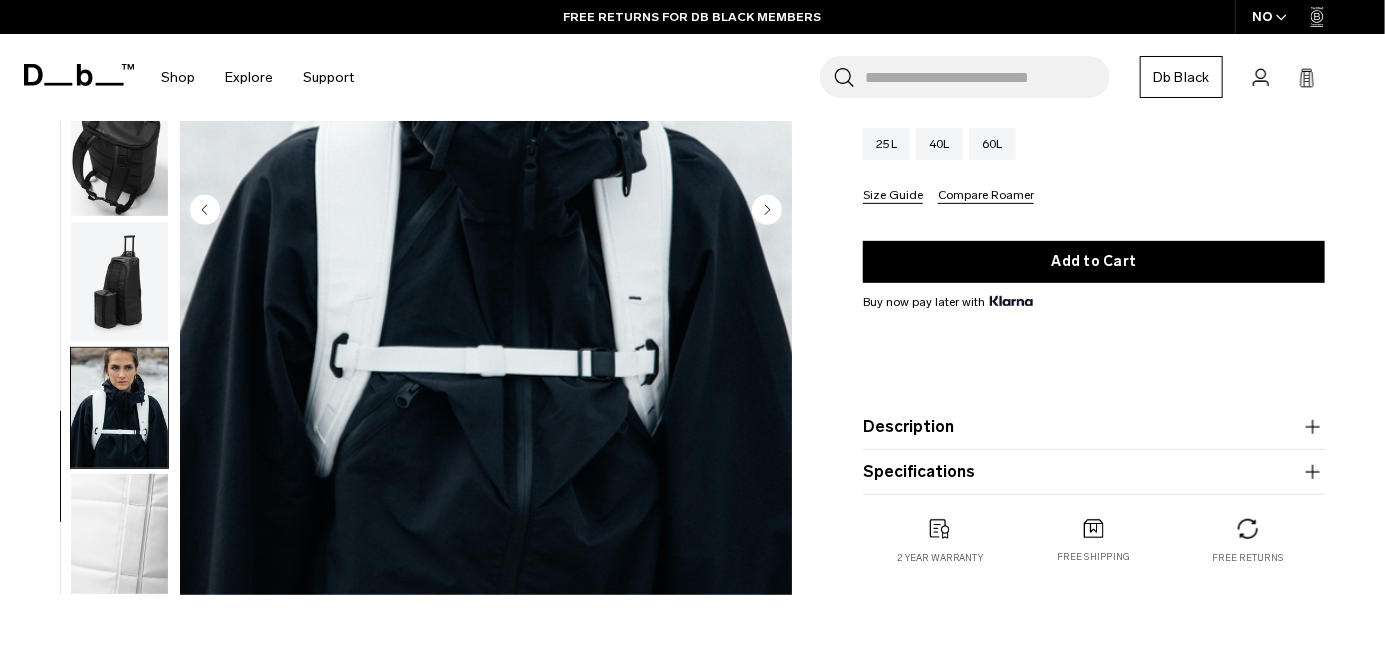 click at bounding box center (119, 534) 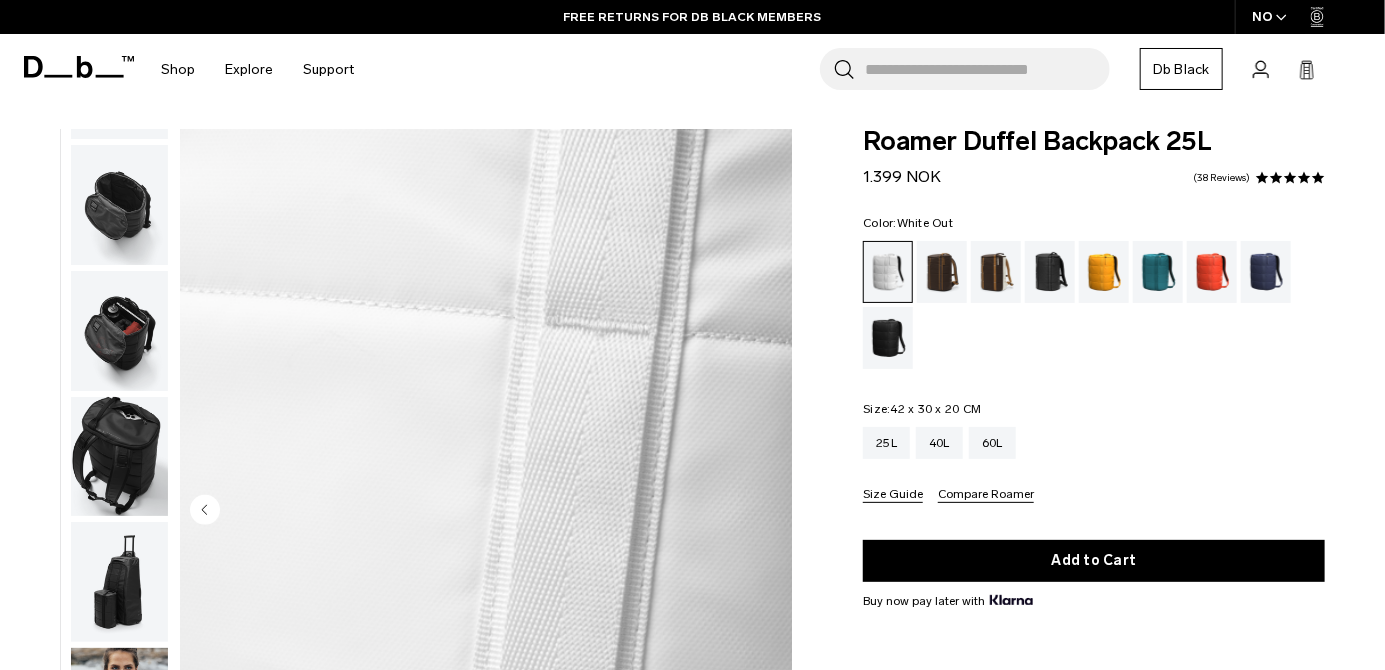 scroll, scrollTop: 0, scrollLeft: 0, axis: both 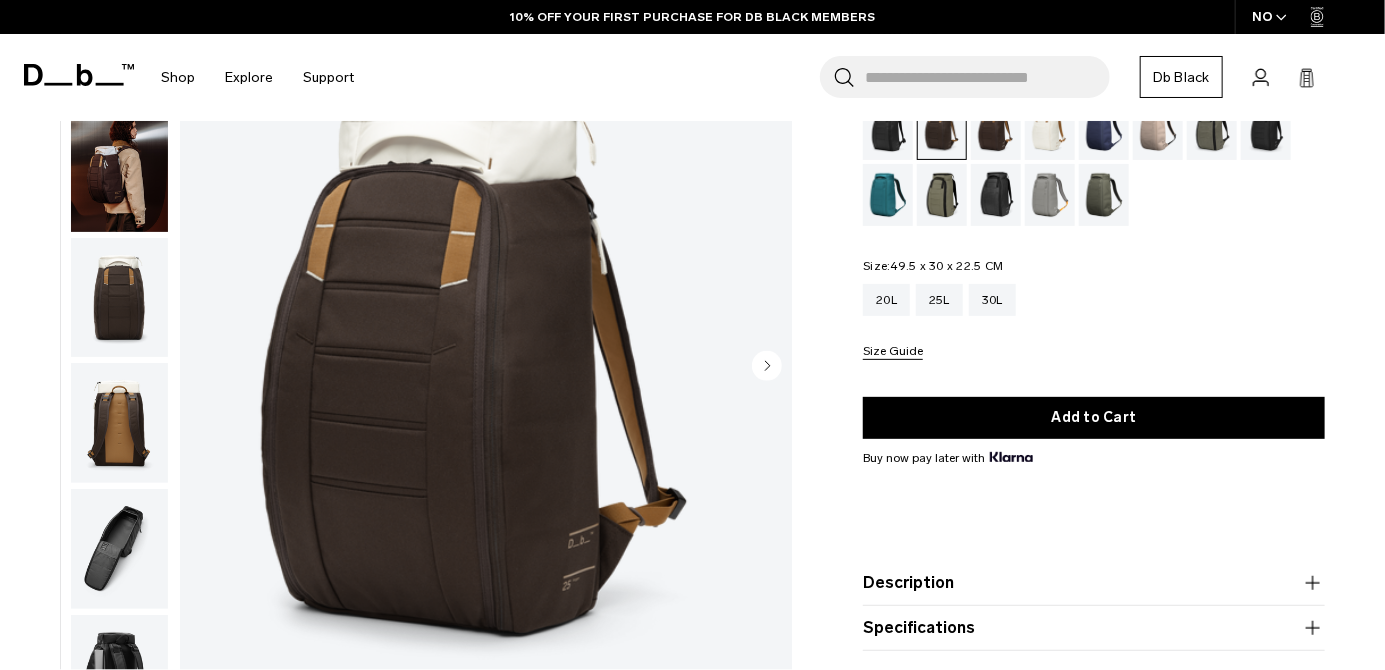 click at bounding box center (119, 549) 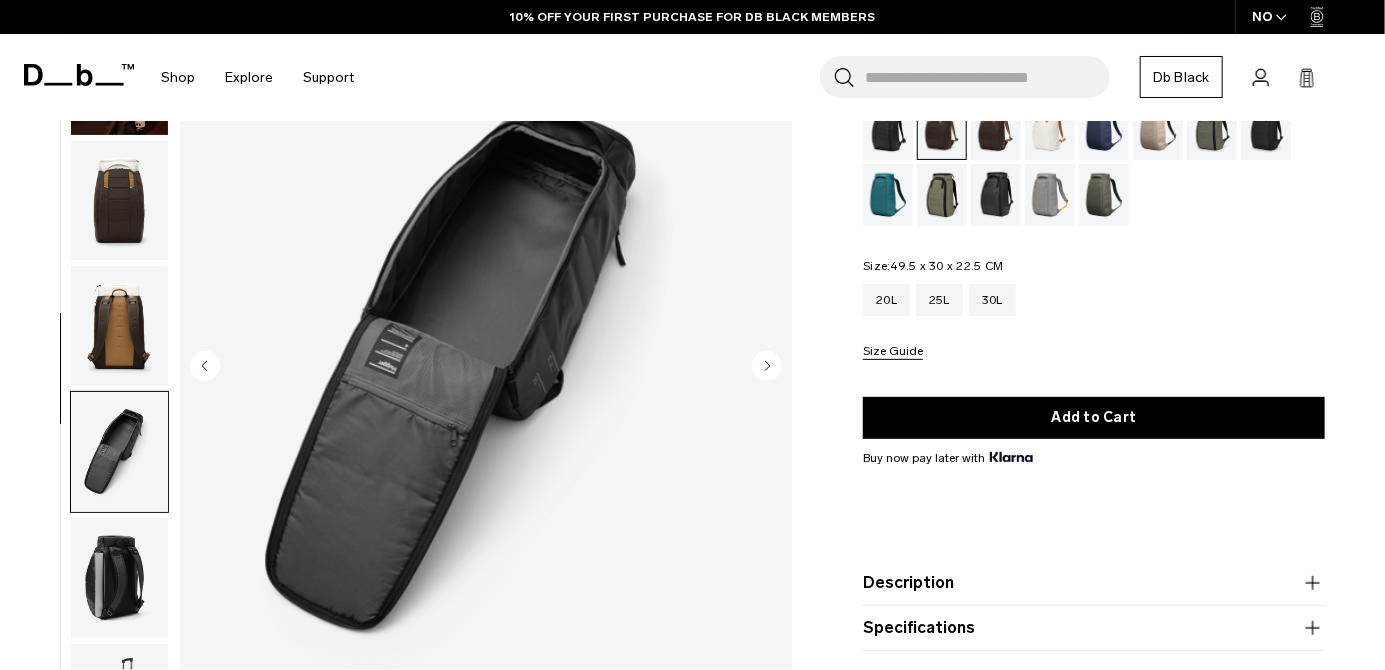 scroll, scrollTop: 362, scrollLeft: 0, axis: vertical 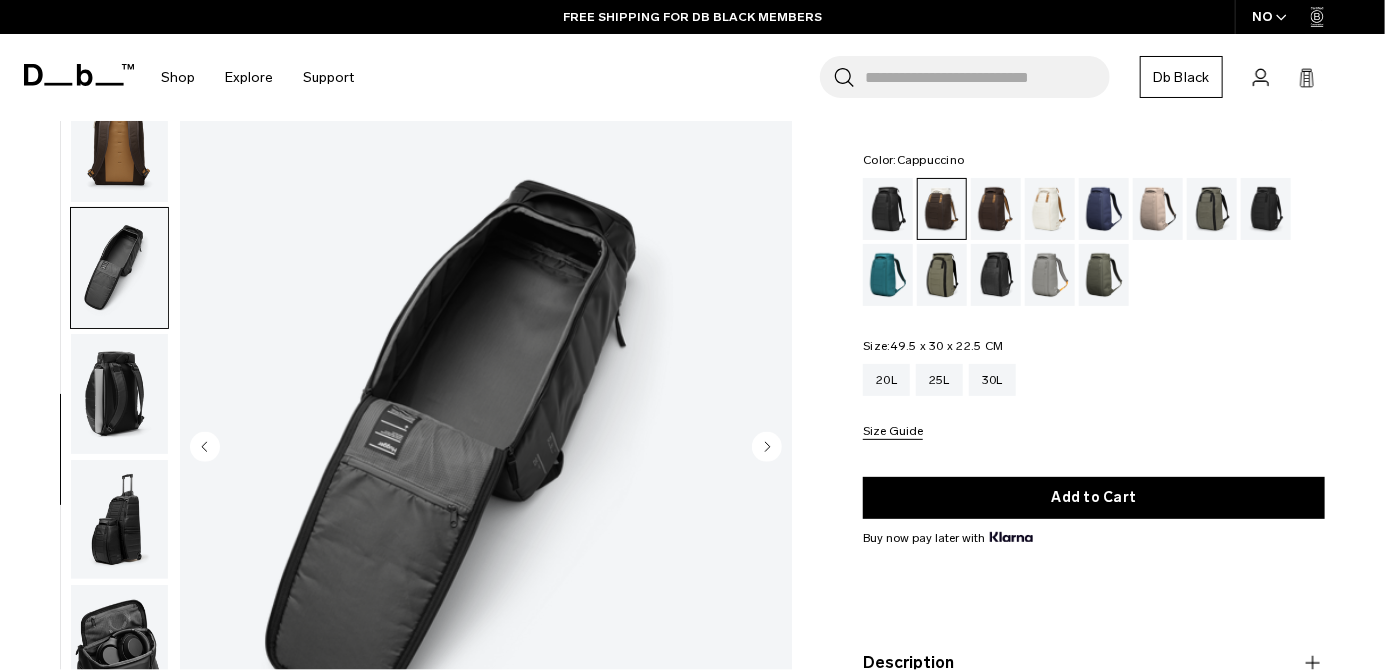 click at bounding box center (1158, 209) 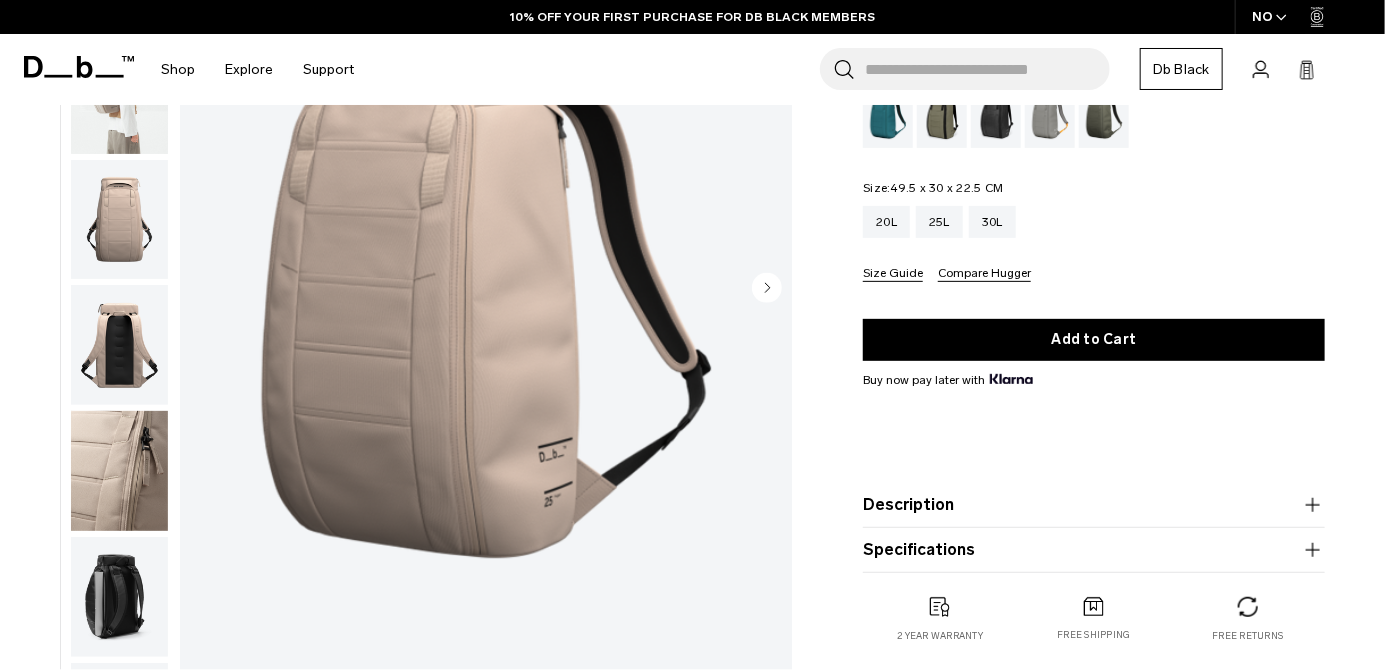 scroll, scrollTop: 304, scrollLeft: 0, axis: vertical 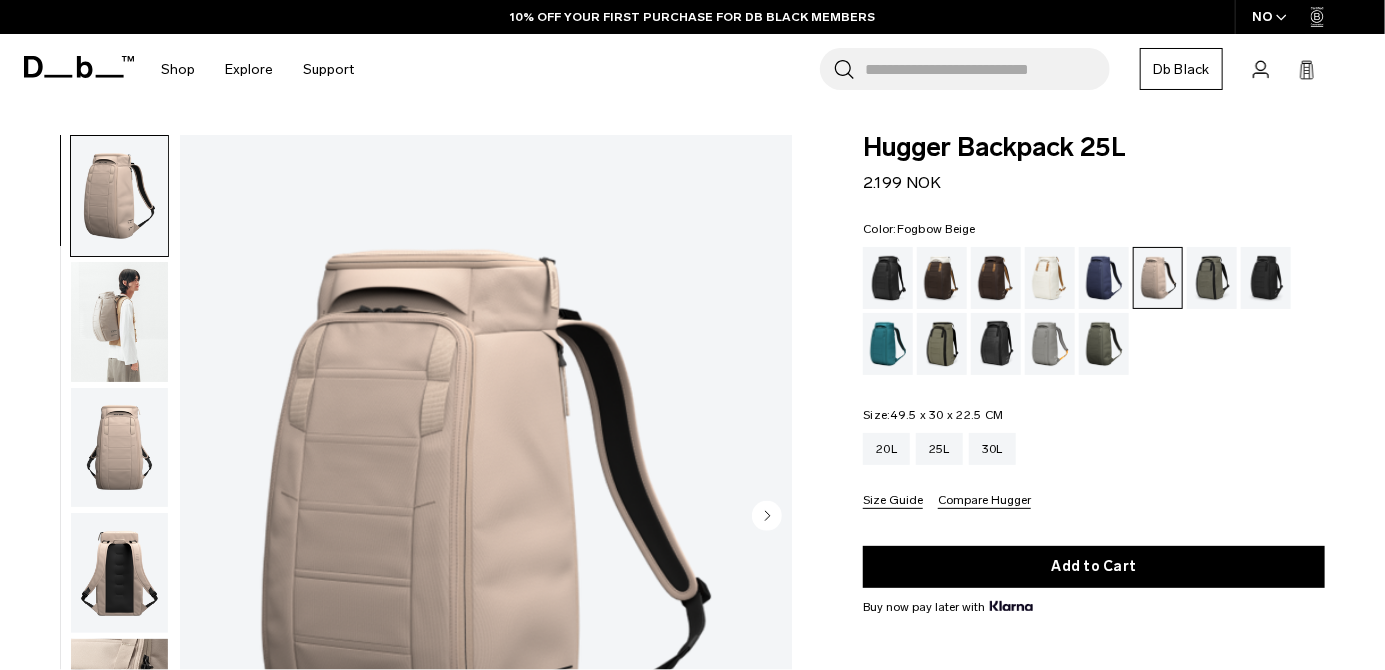 click at bounding box center [1050, 278] 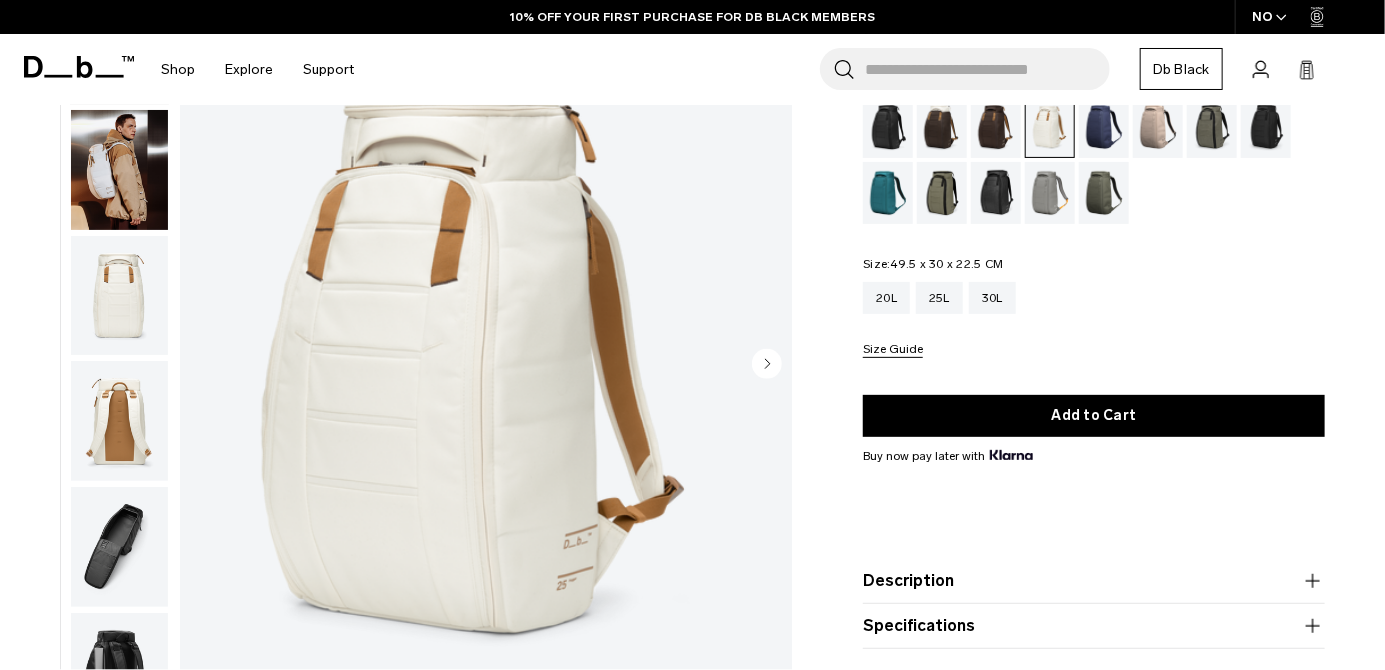 scroll, scrollTop: 184, scrollLeft: 0, axis: vertical 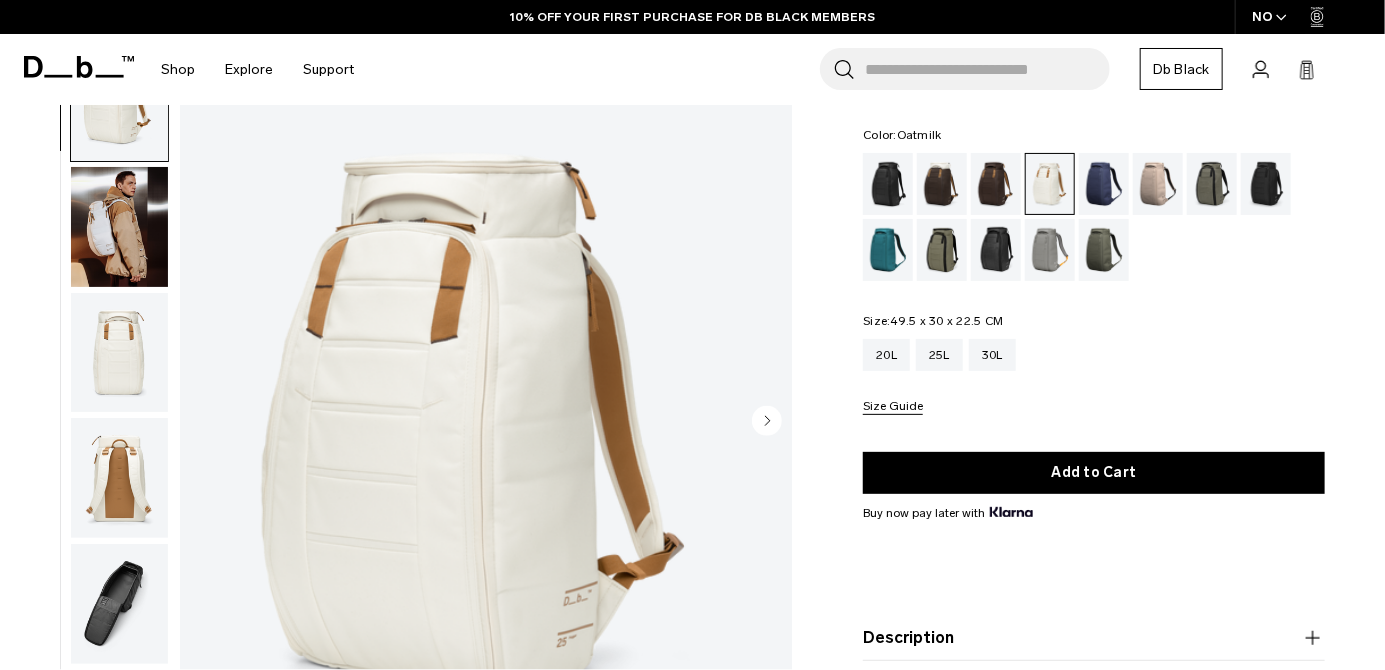 click at bounding box center [119, 227] 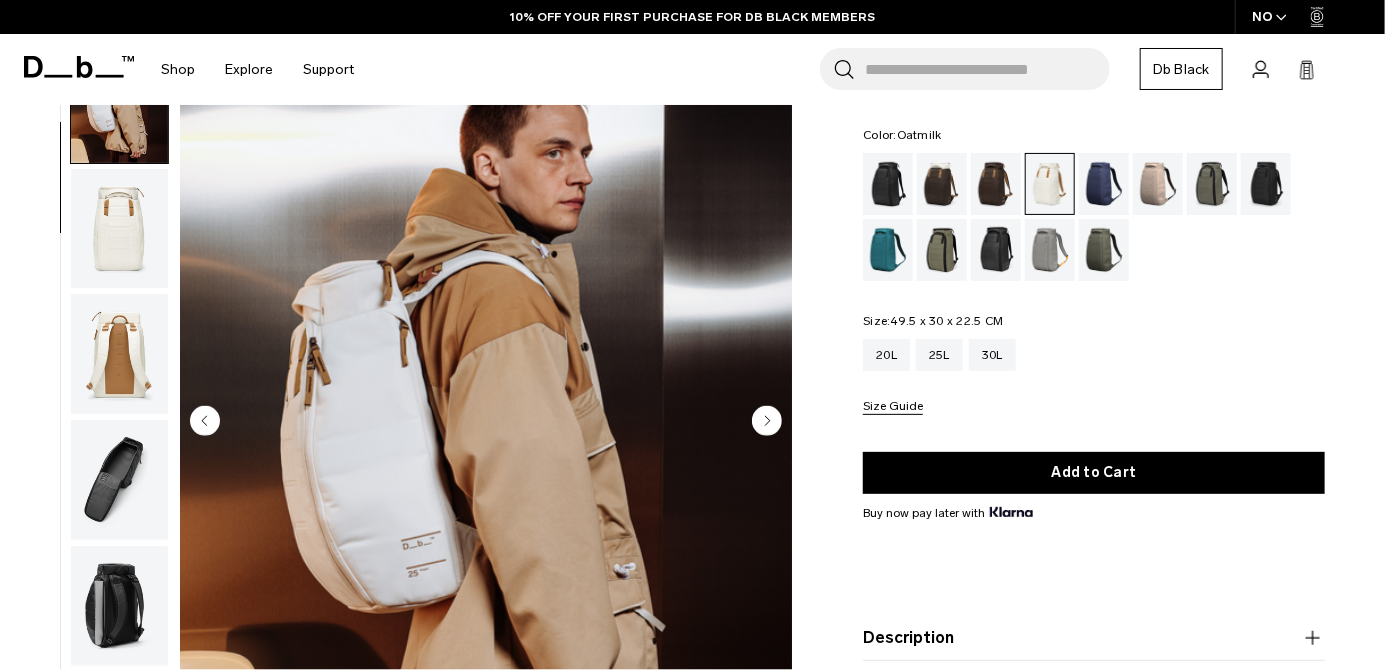 scroll, scrollTop: 126, scrollLeft: 0, axis: vertical 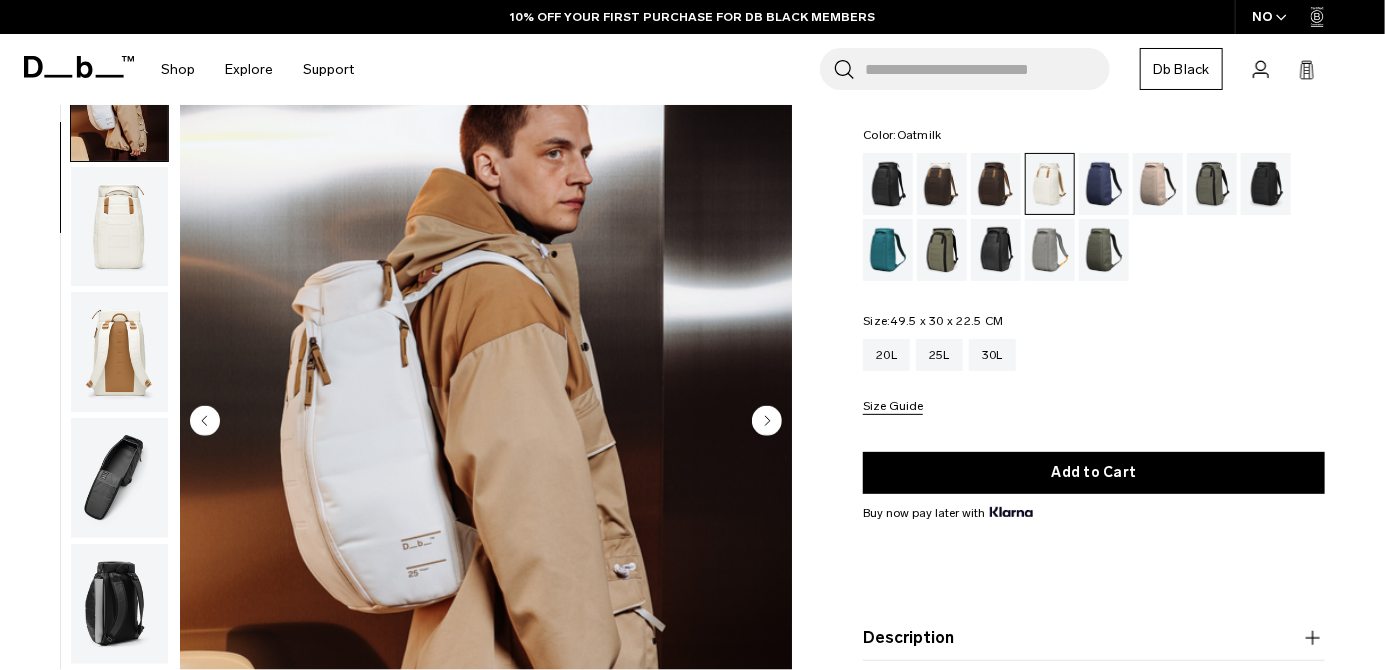 click at bounding box center [119, 227] 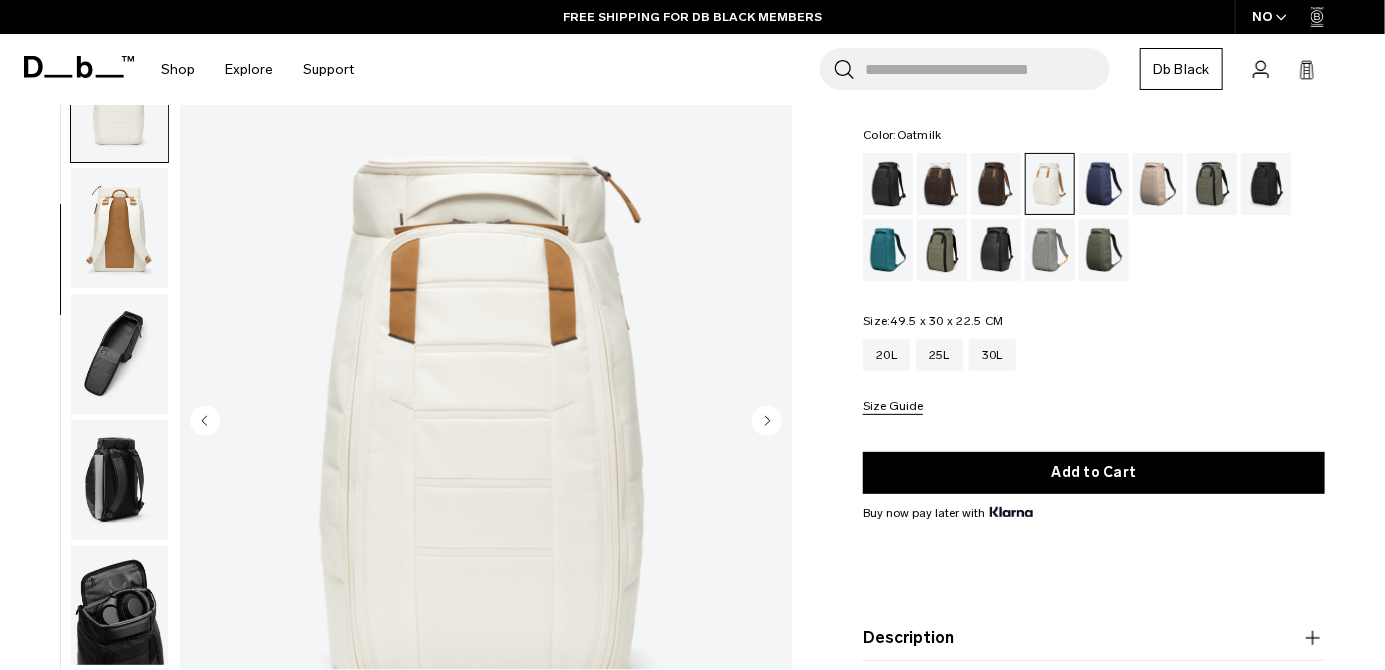 scroll, scrollTop: 252, scrollLeft: 0, axis: vertical 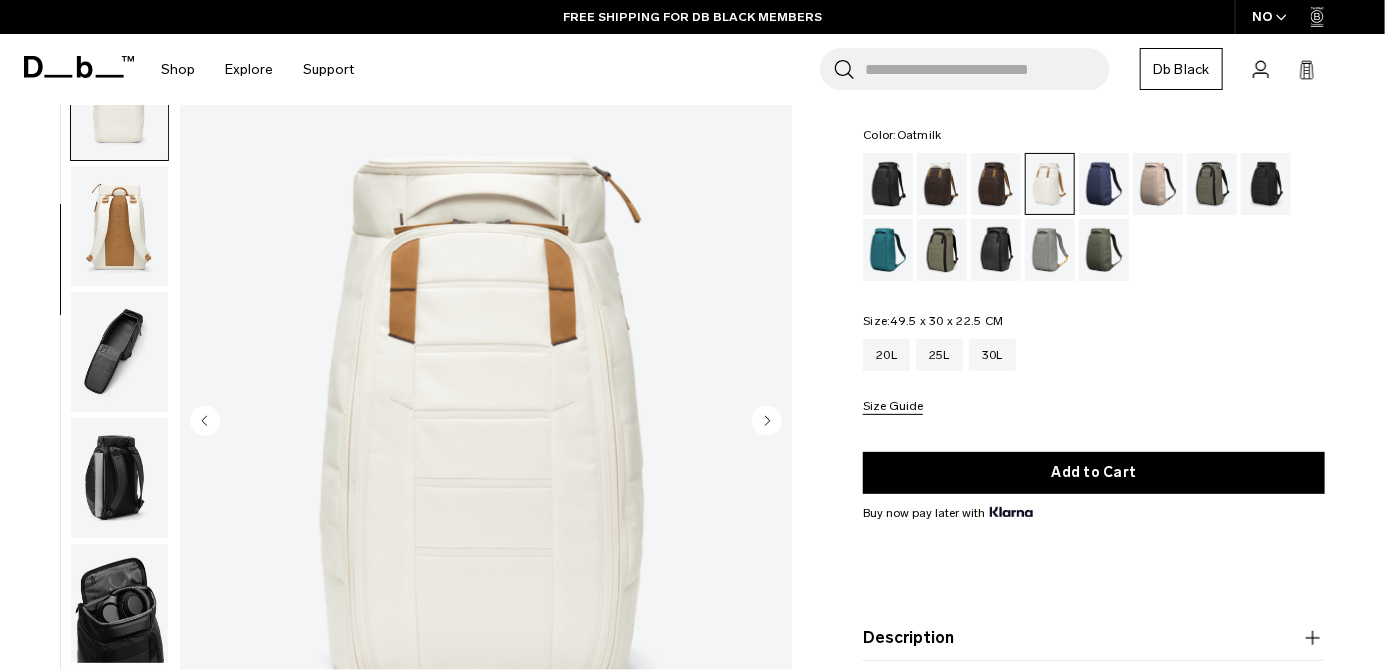 click at bounding box center (119, 226) 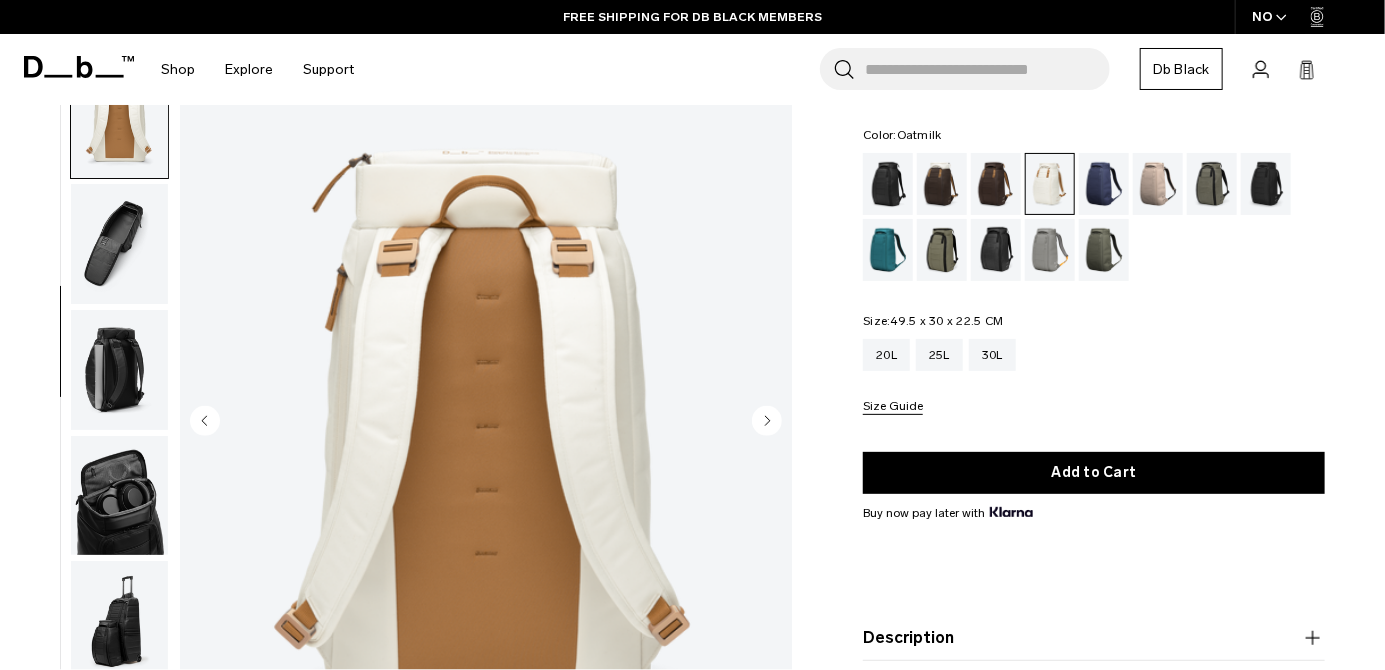 scroll, scrollTop: 362, scrollLeft: 0, axis: vertical 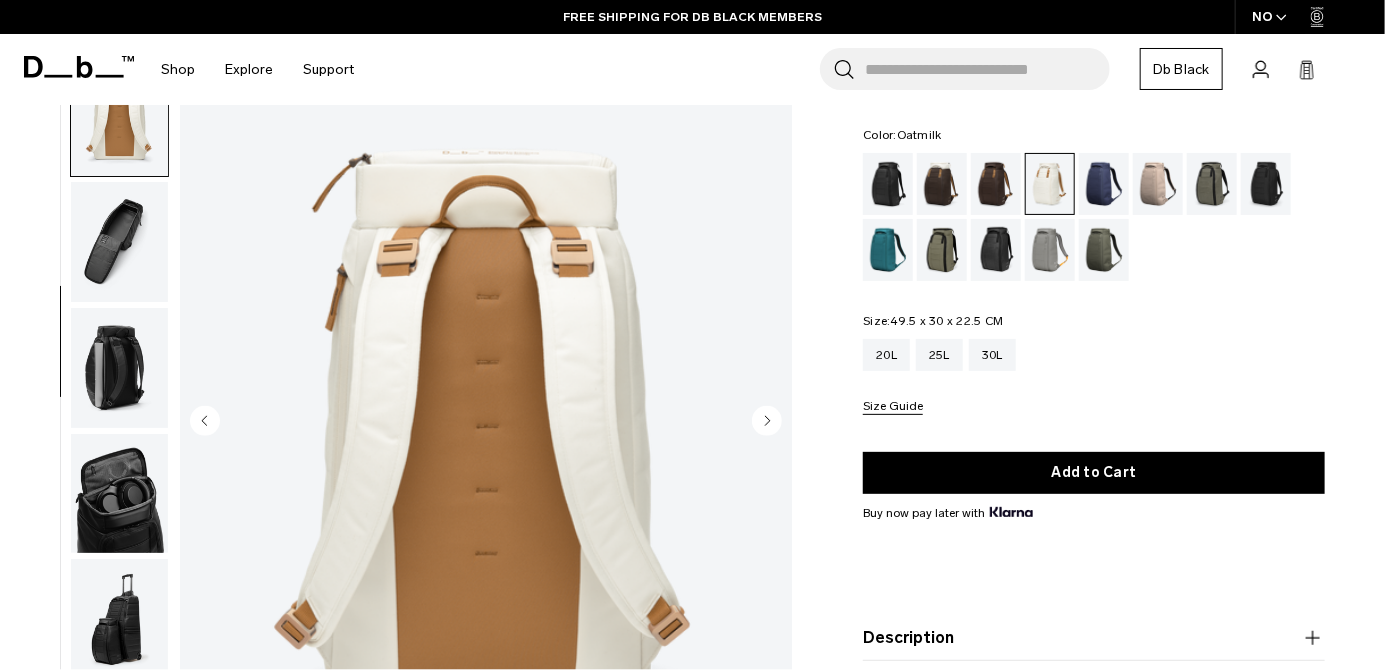 click at bounding box center [119, 242] 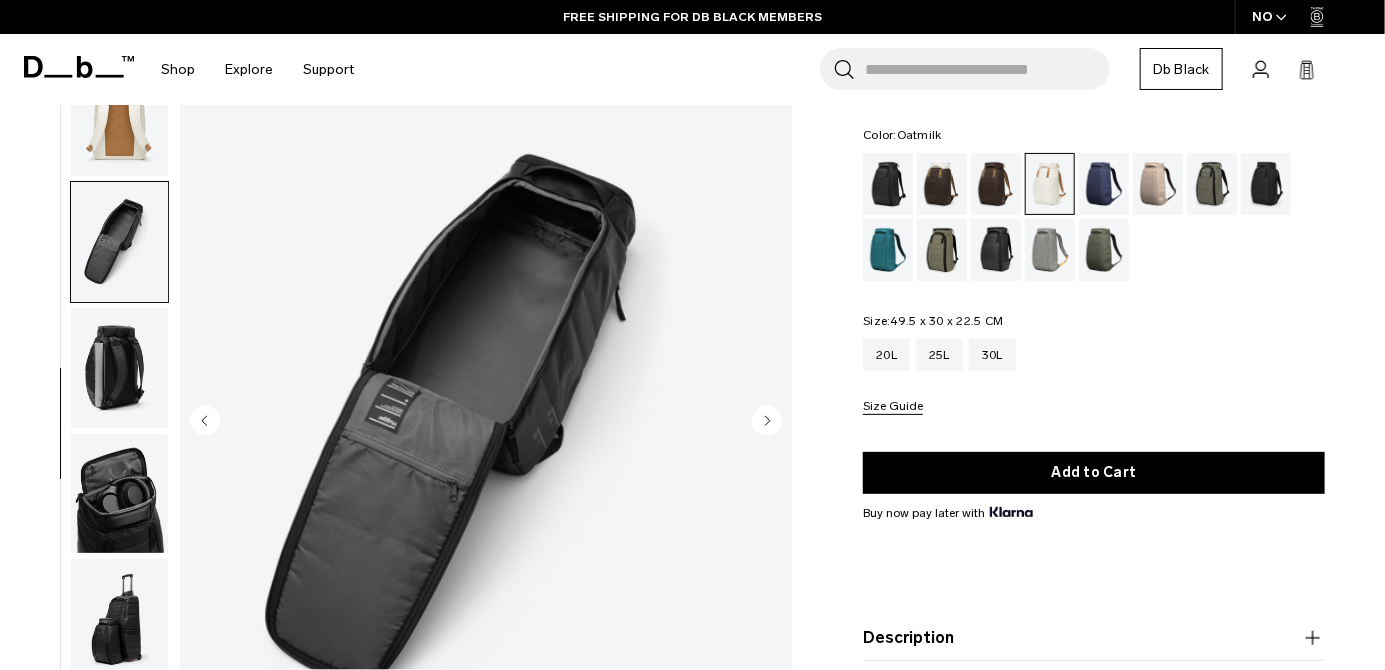 click at bounding box center [119, 368] 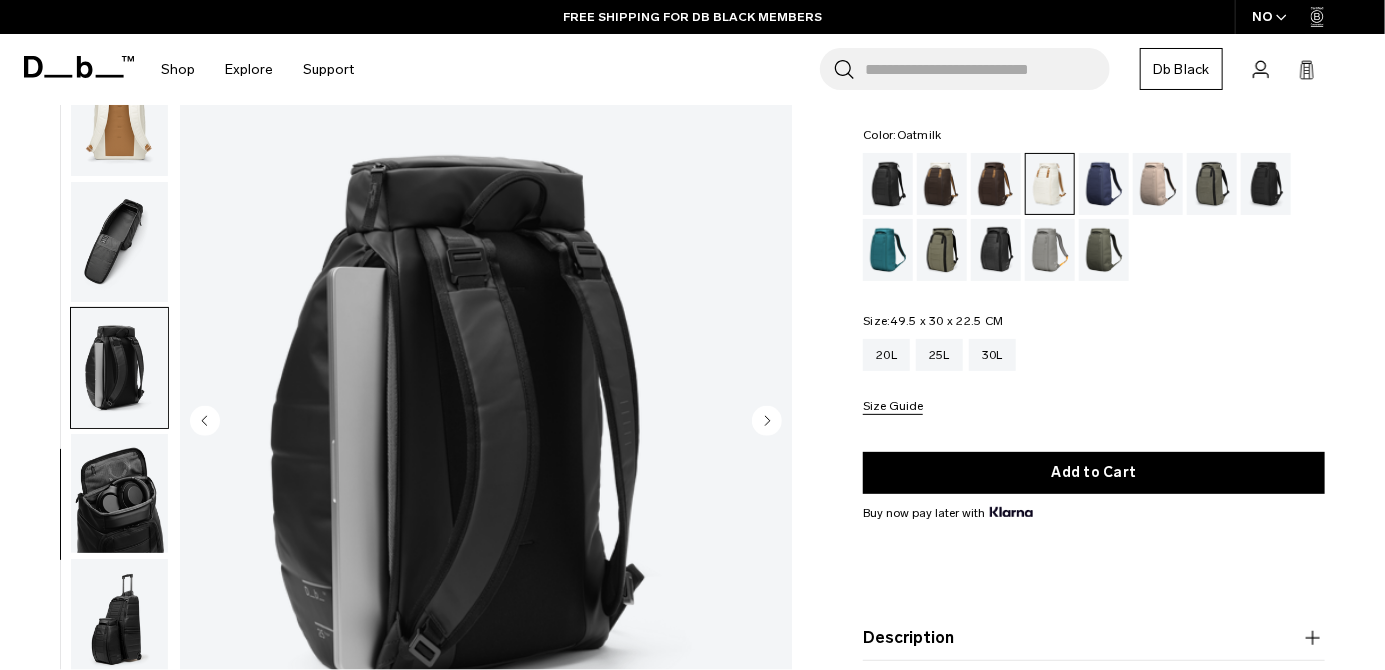click at bounding box center [119, 494] 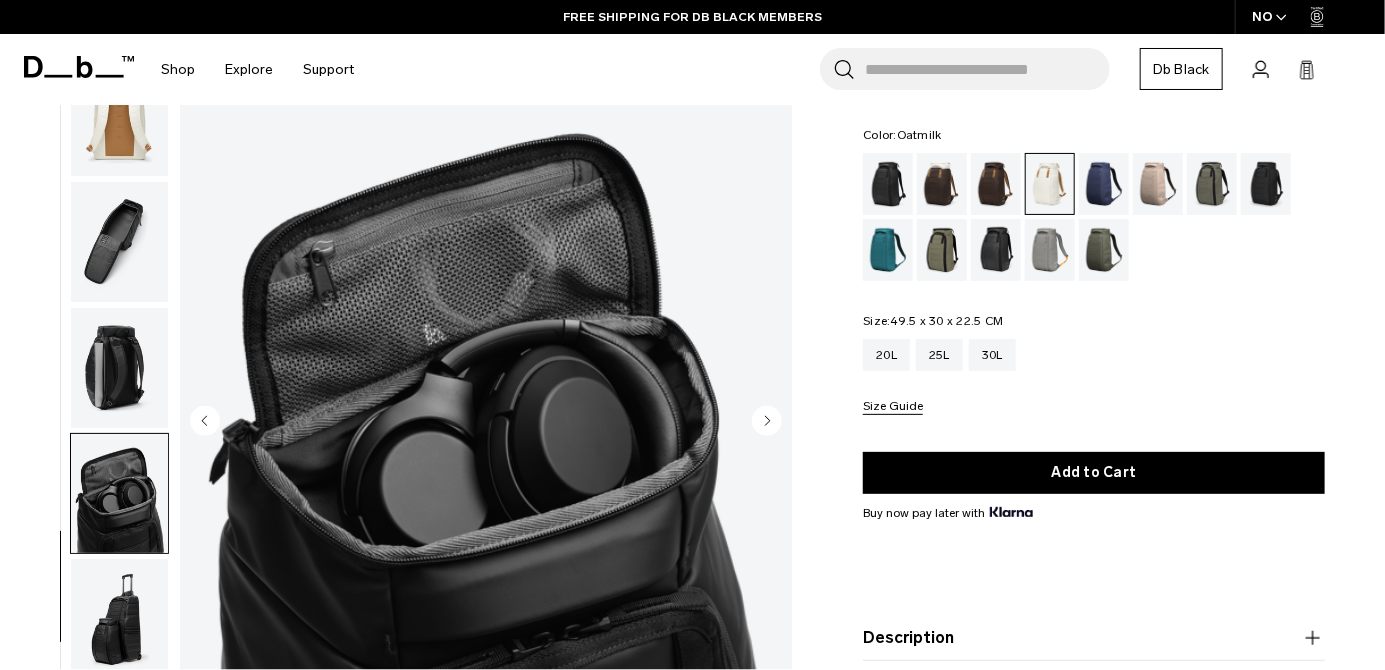 click at bounding box center [119, 619] 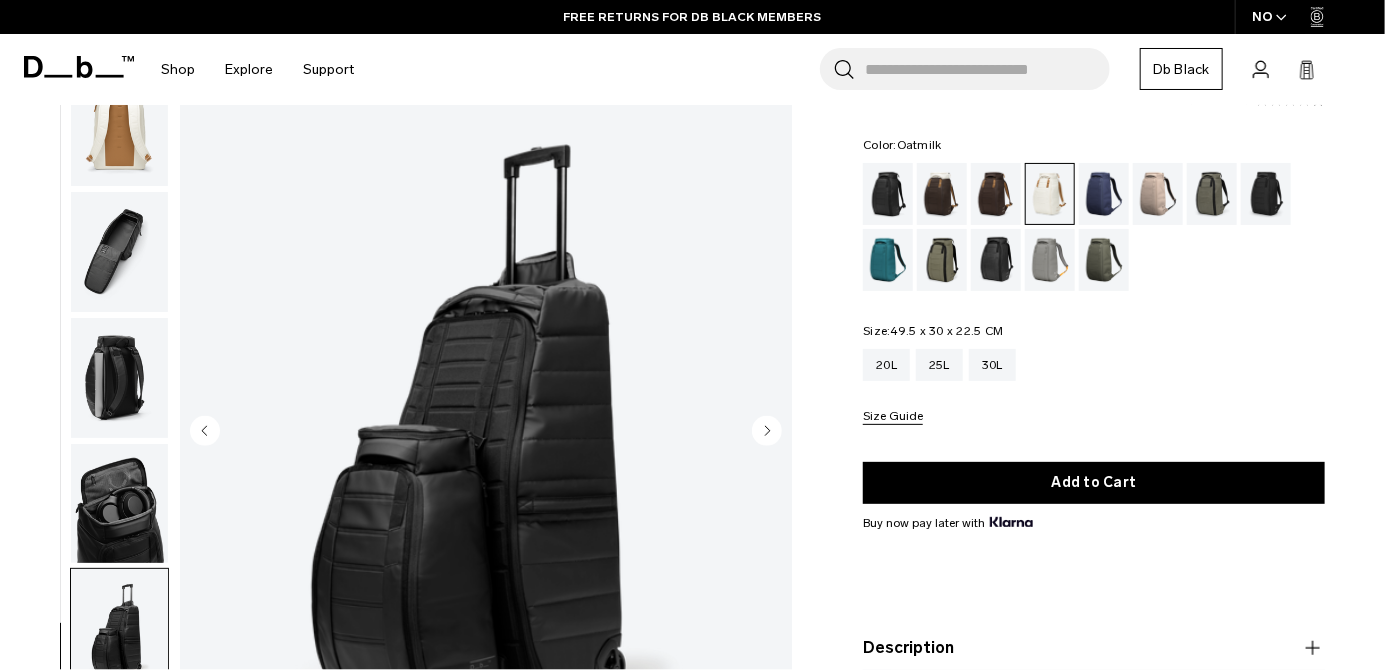 scroll, scrollTop: 0, scrollLeft: 0, axis: both 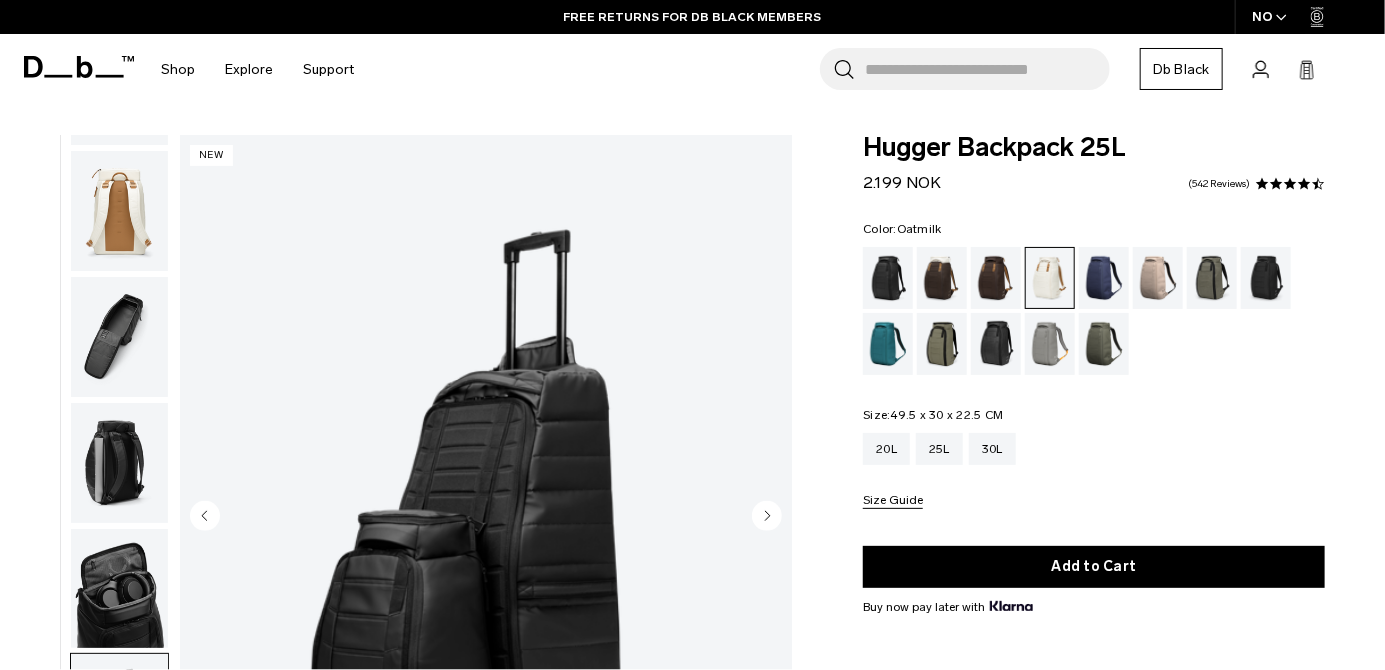 click at bounding box center [888, 344] 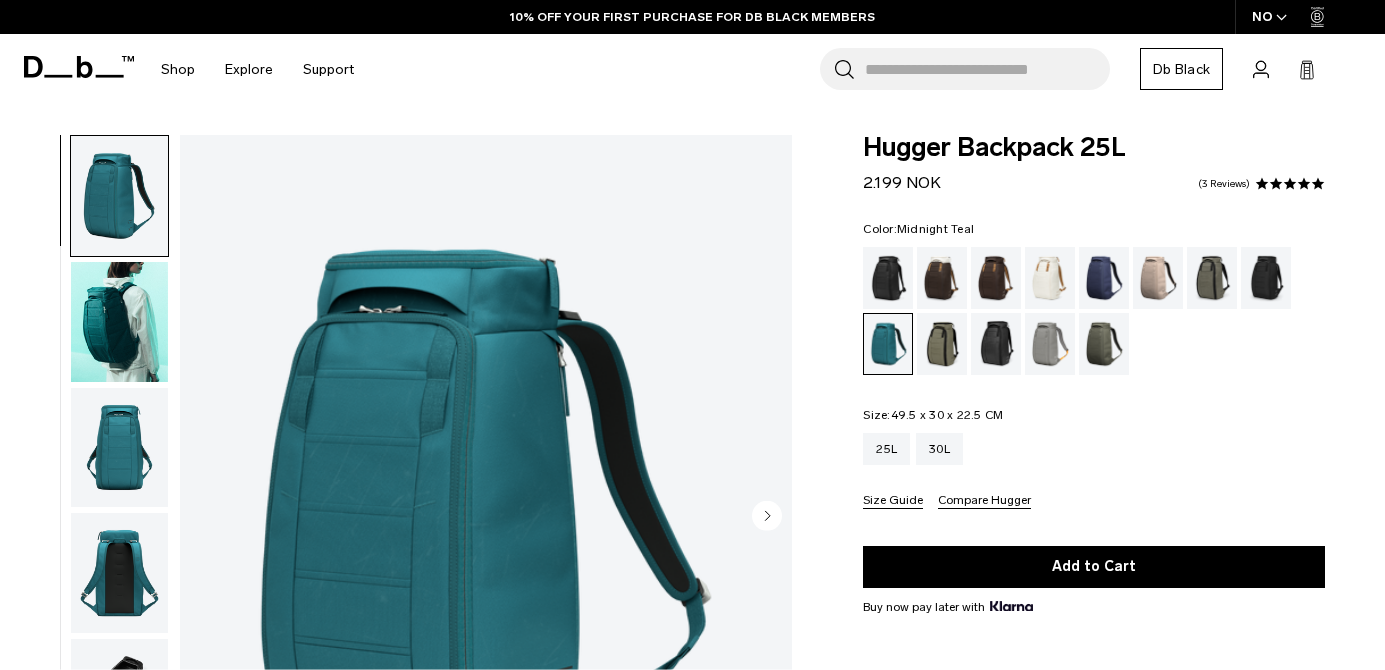 scroll, scrollTop: 0, scrollLeft: 0, axis: both 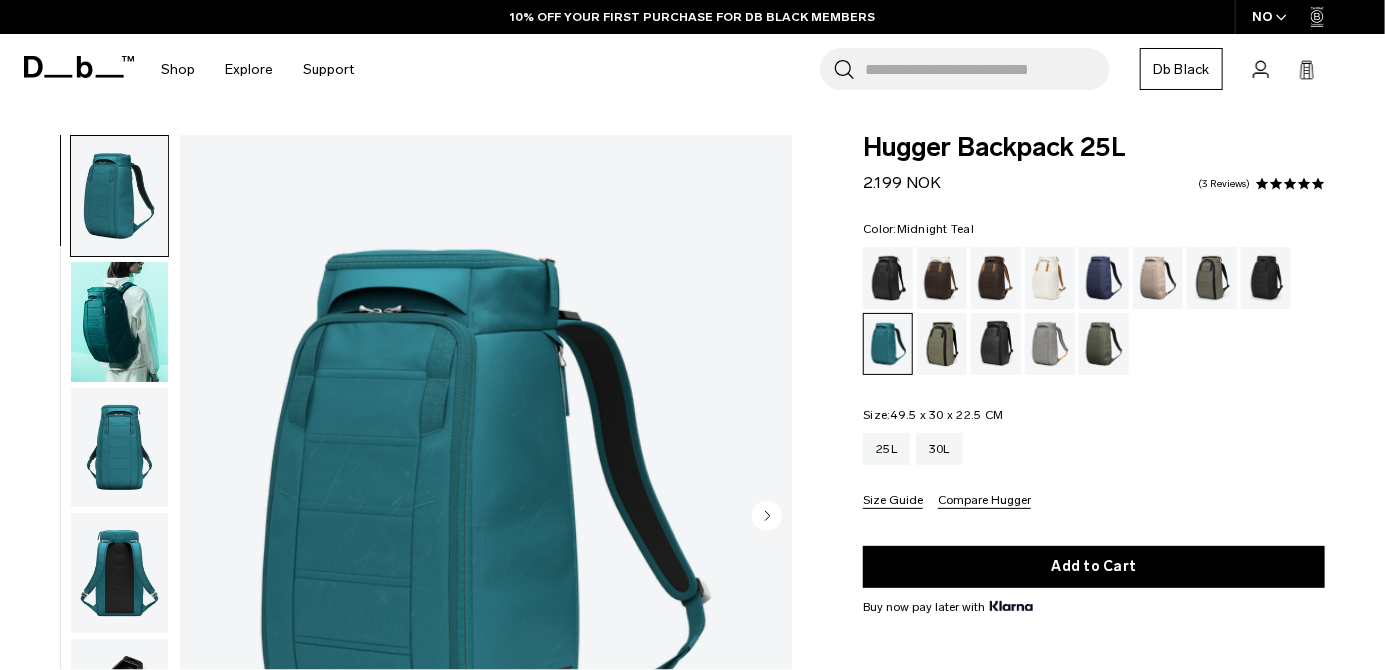 click at bounding box center [942, 278] 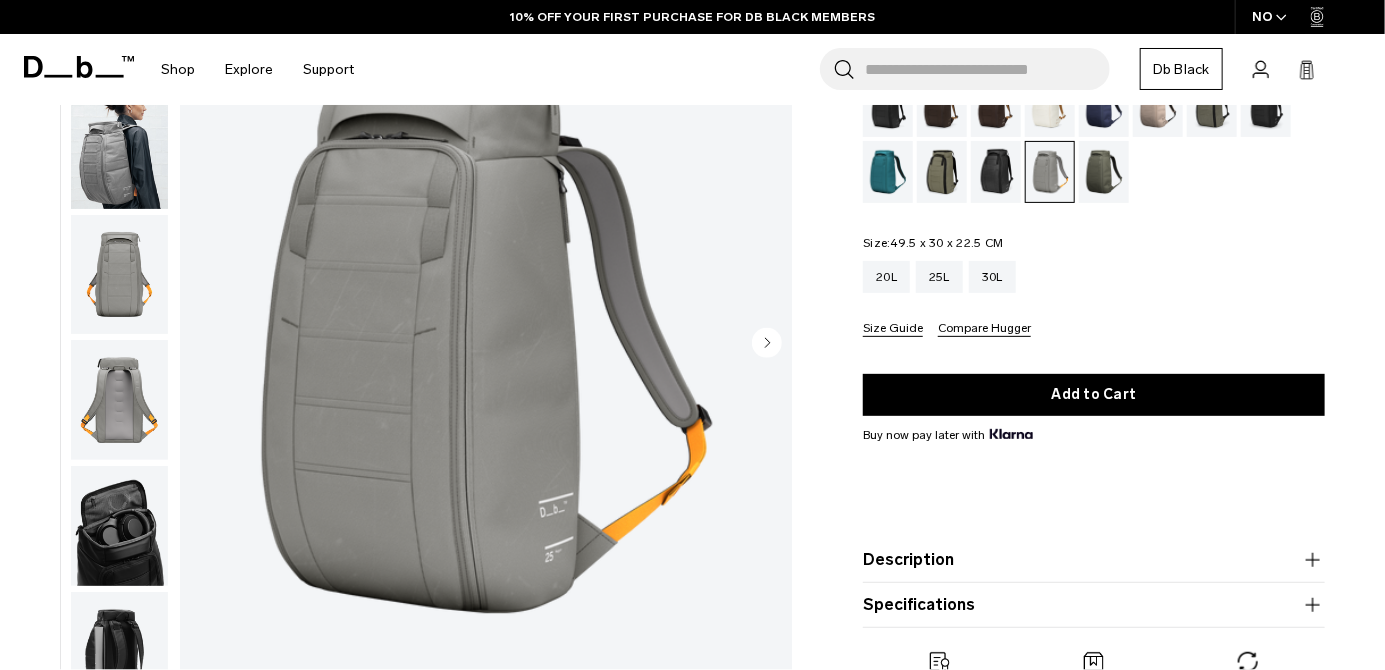 scroll, scrollTop: 0, scrollLeft: 0, axis: both 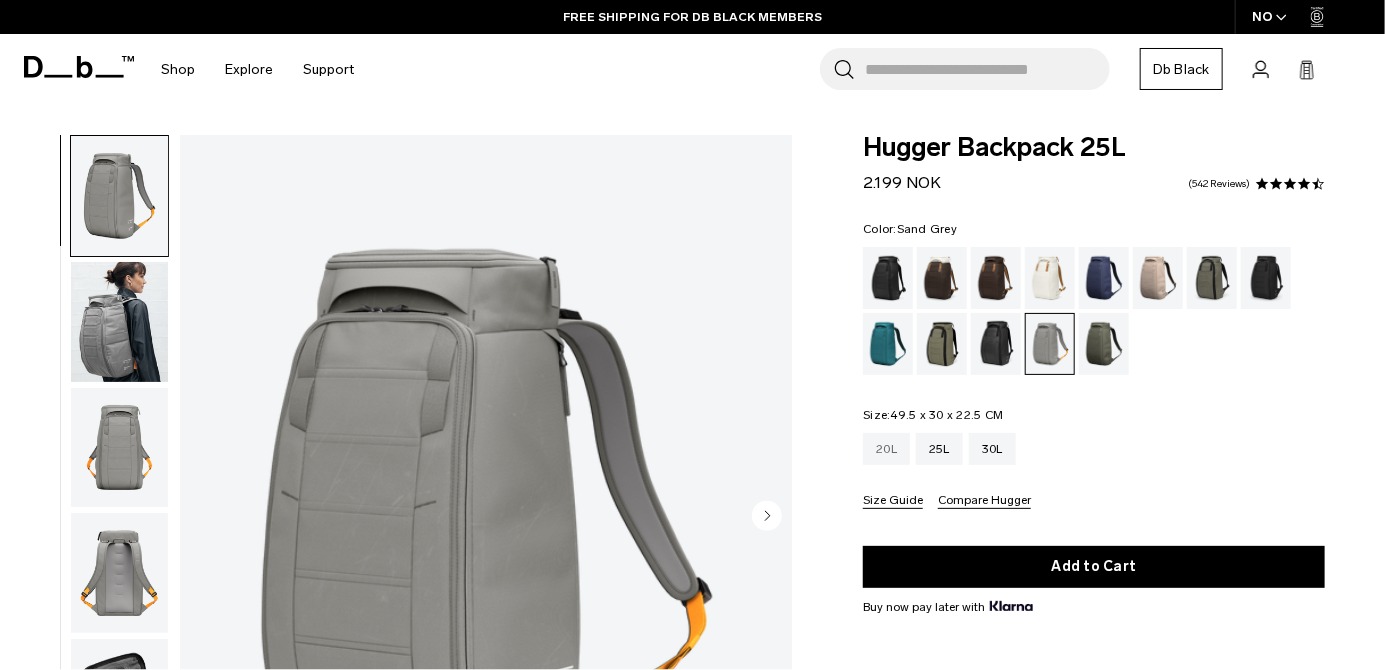 click on "20L" at bounding box center (886, 449) 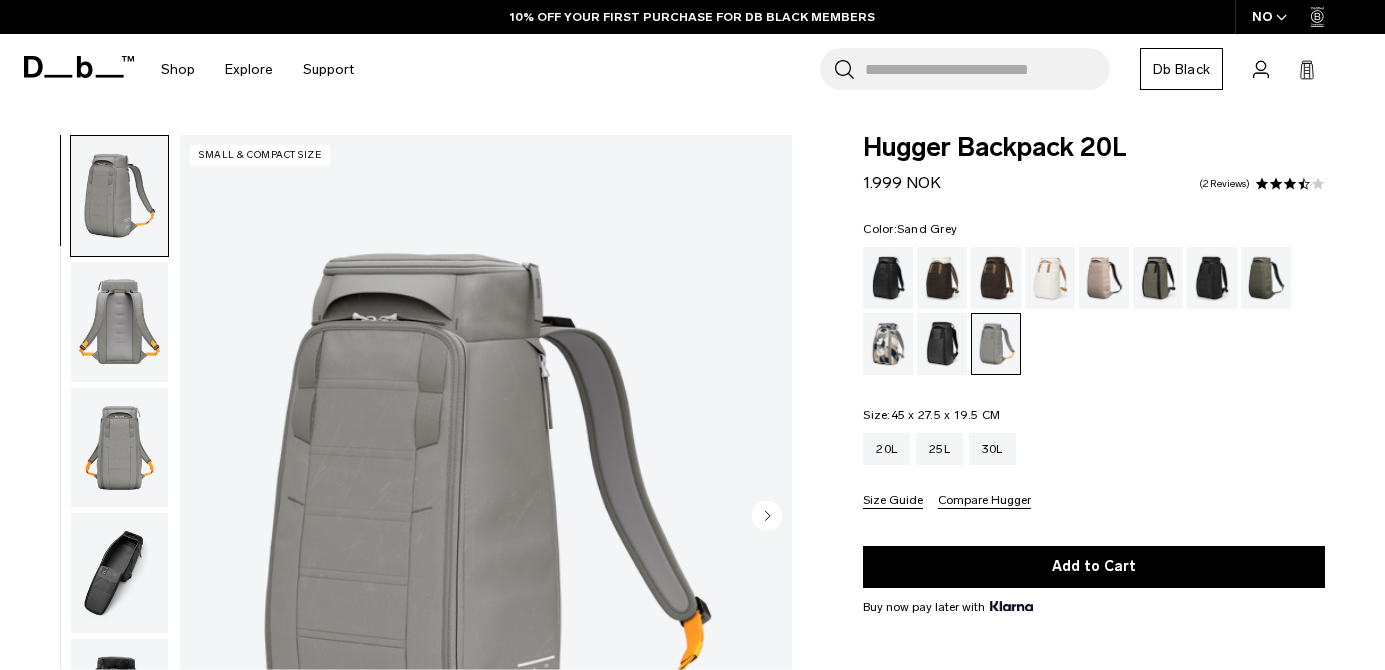 scroll, scrollTop: 0, scrollLeft: 0, axis: both 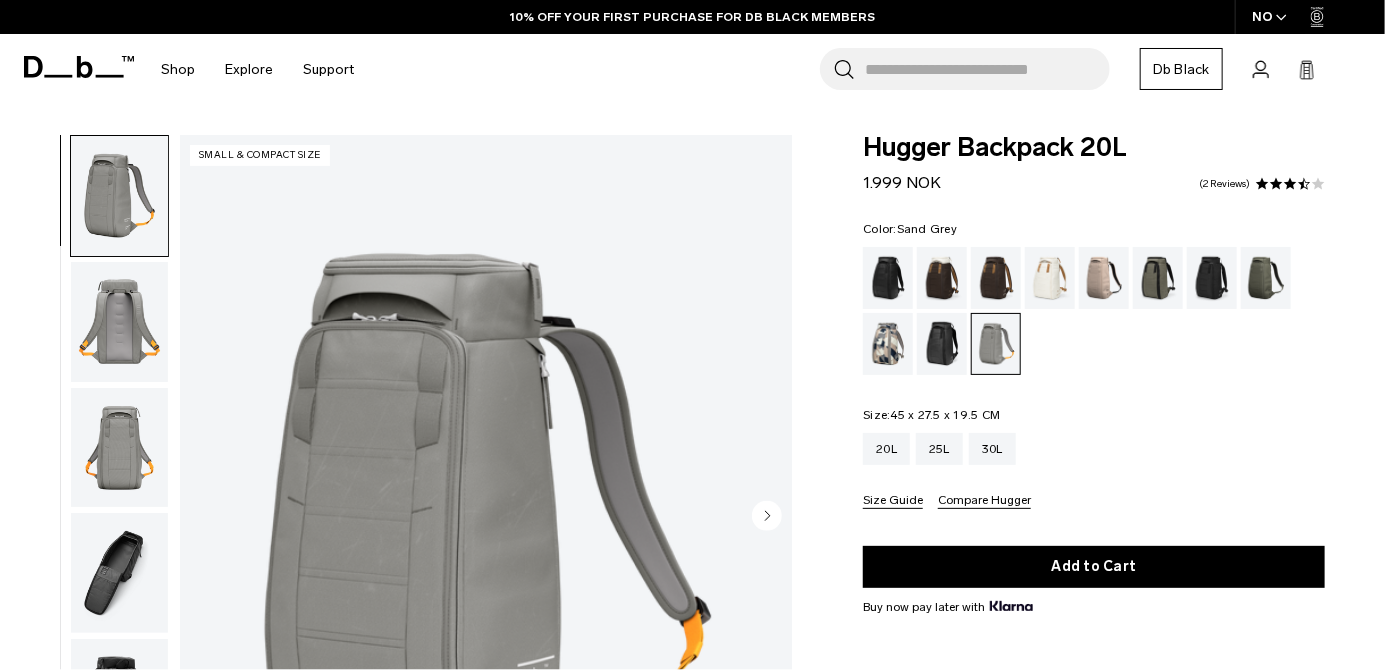 click at bounding box center [1104, 278] 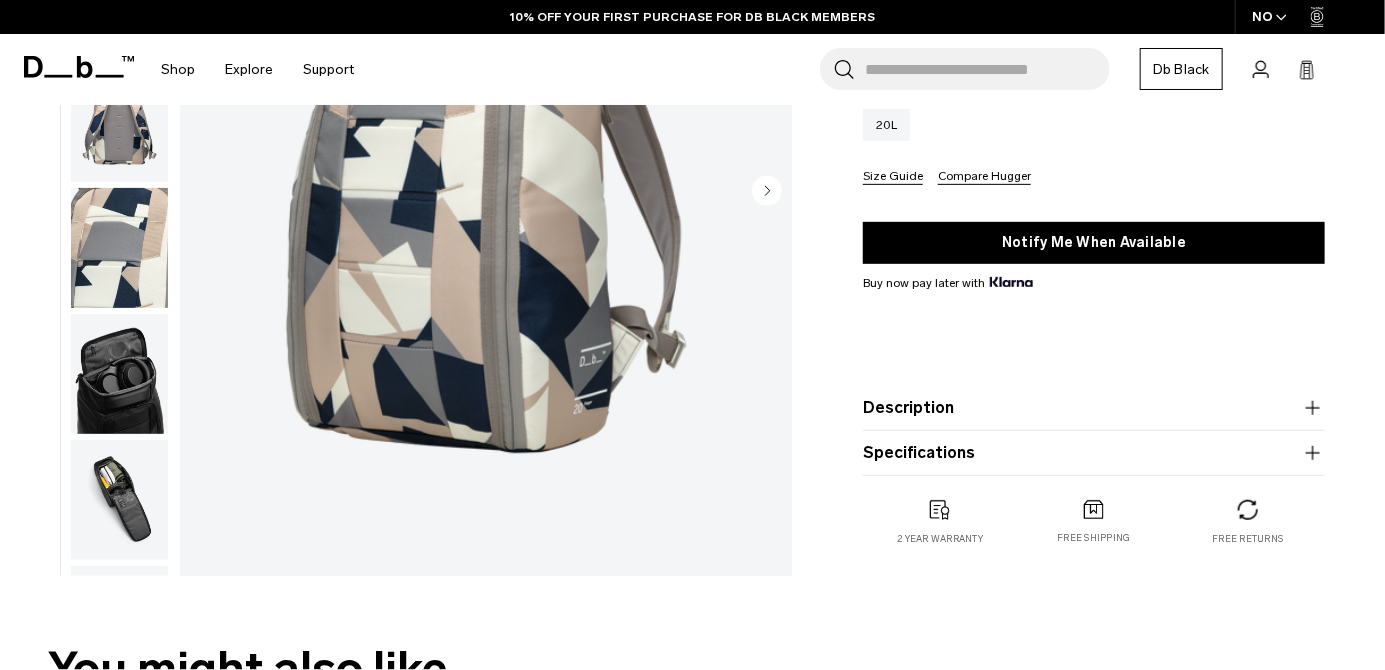 scroll, scrollTop: 0, scrollLeft: 0, axis: both 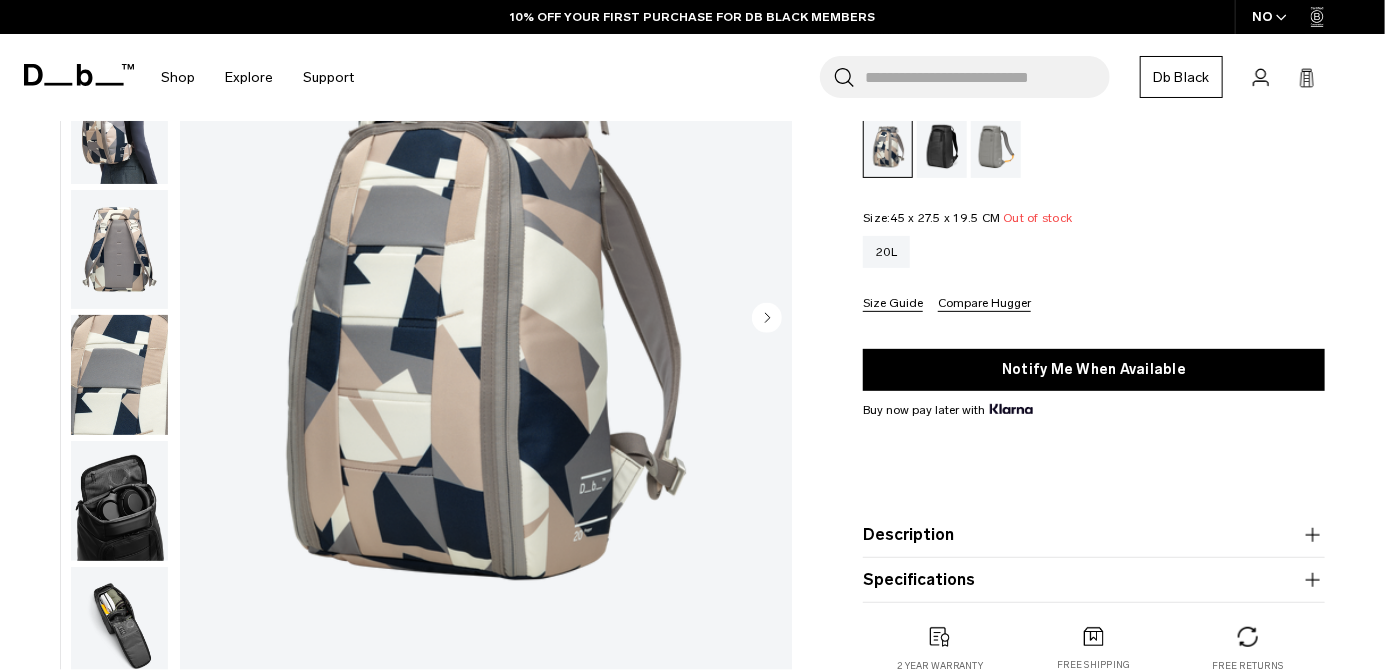 click at bounding box center [119, 627] 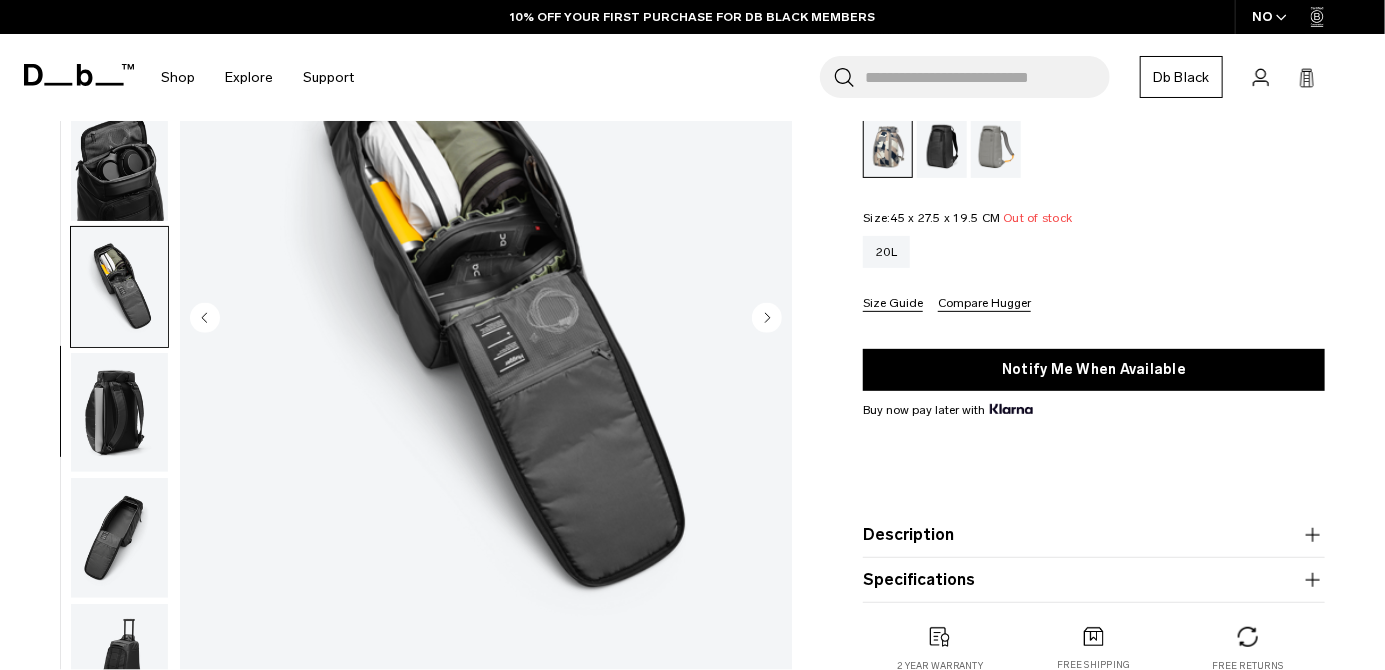 scroll, scrollTop: 362, scrollLeft: 0, axis: vertical 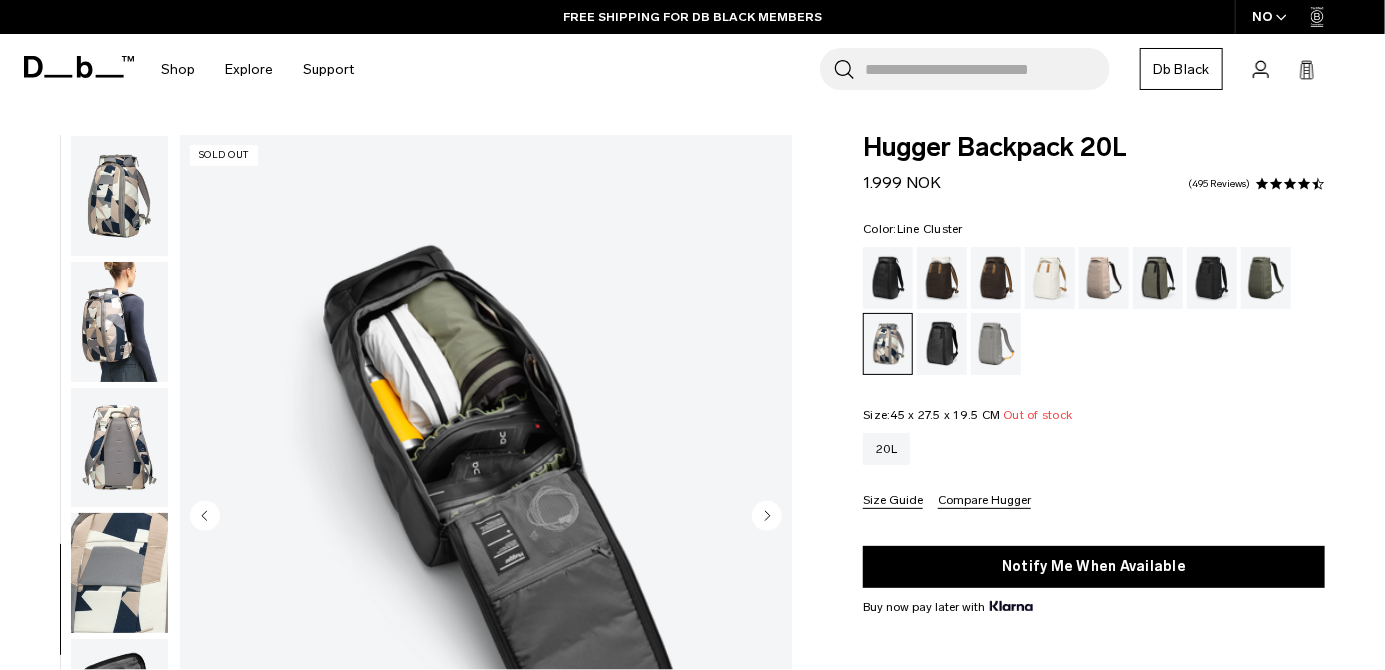 click at bounding box center (119, 196) 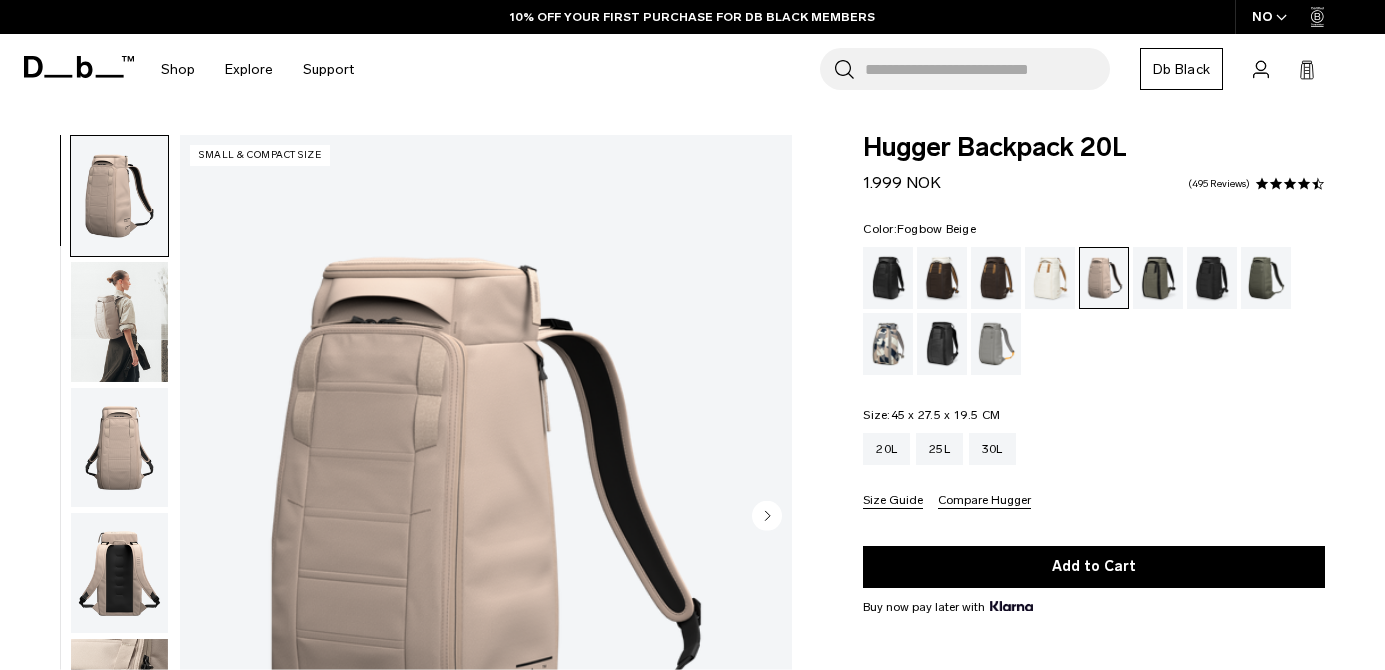 scroll, scrollTop: 0, scrollLeft: 0, axis: both 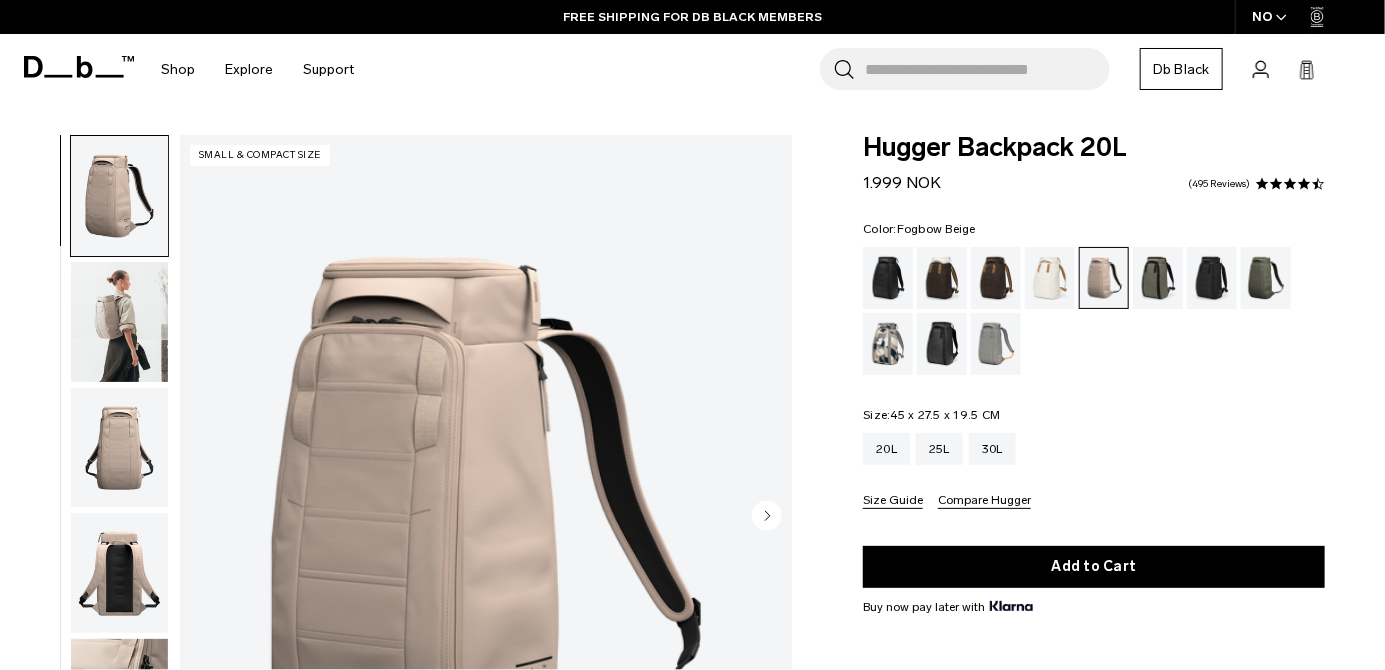 click at bounding box center (1050, 278) 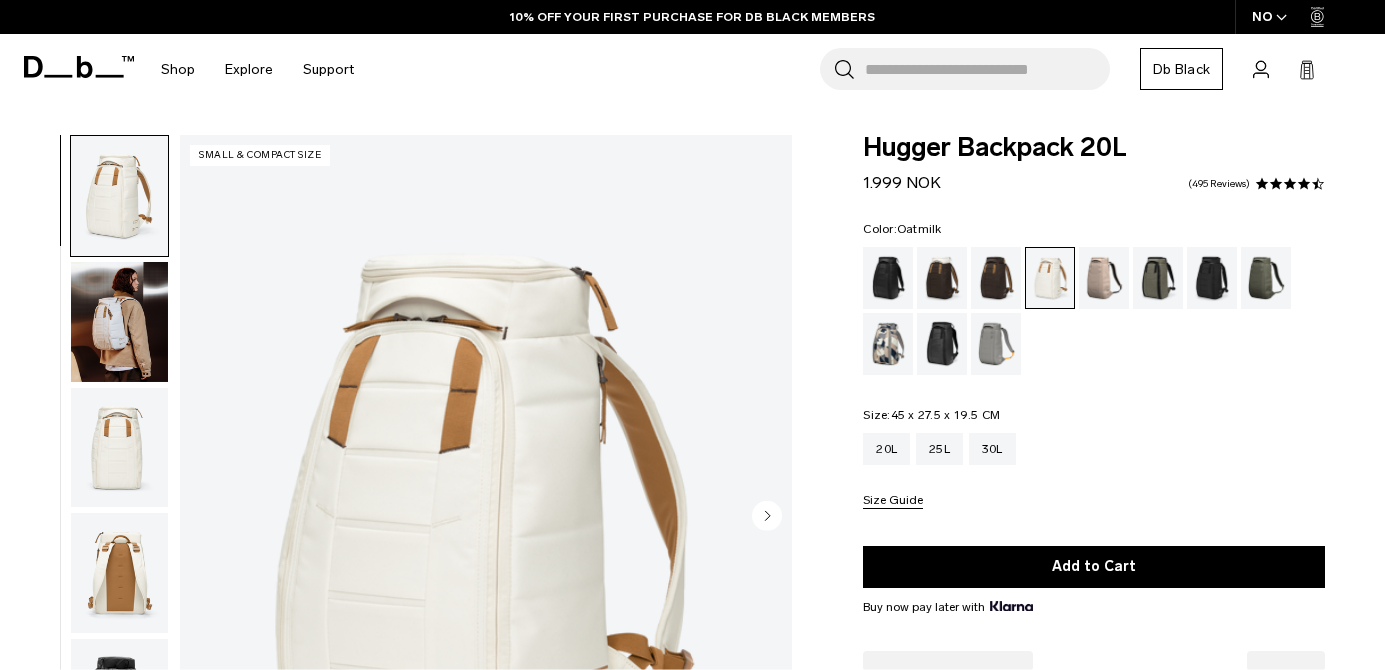 scroll, scrollTop: 0, scrollLeft: 0, axis: both 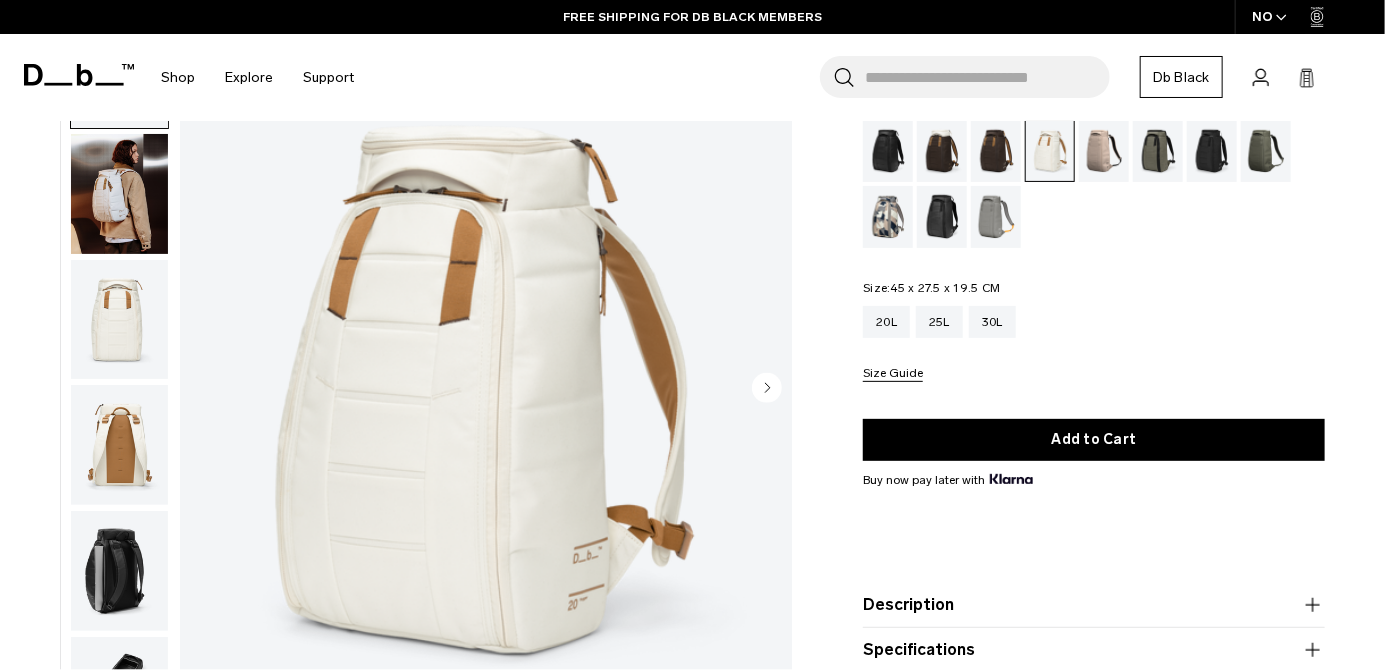 click 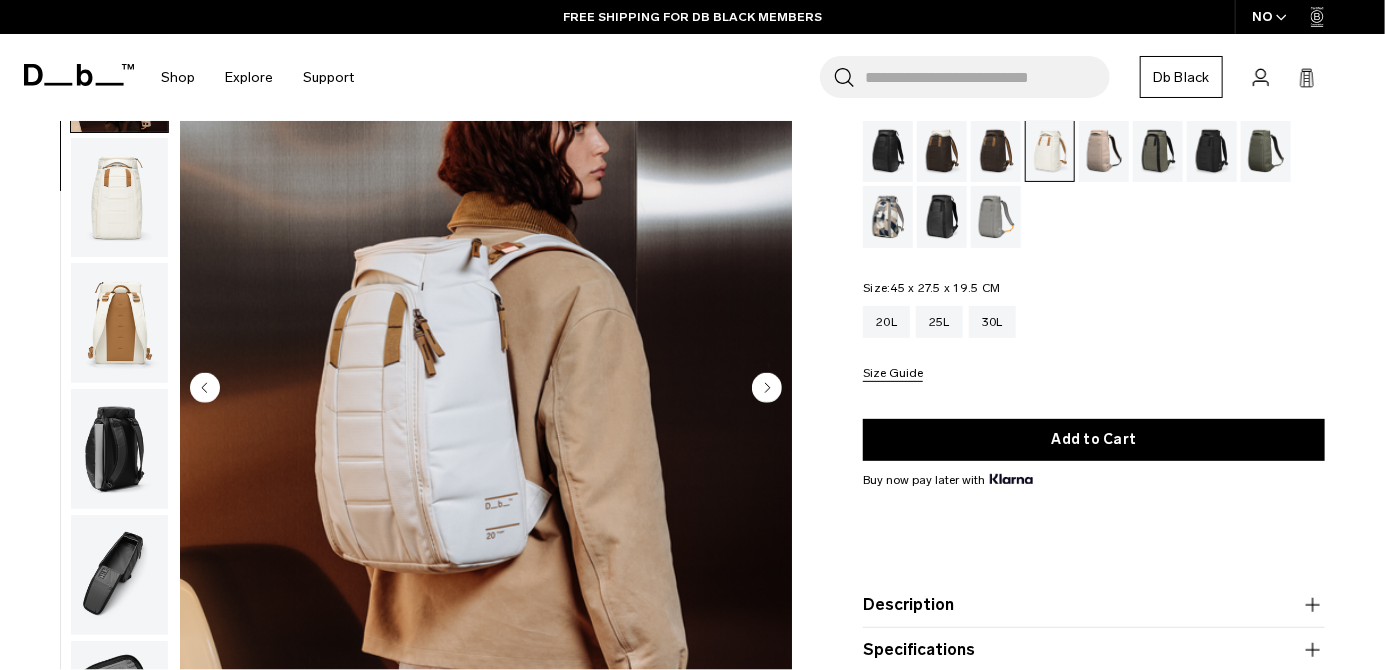 scroll, scrollTop: 126, scrollLeft: 0, axis: vertical 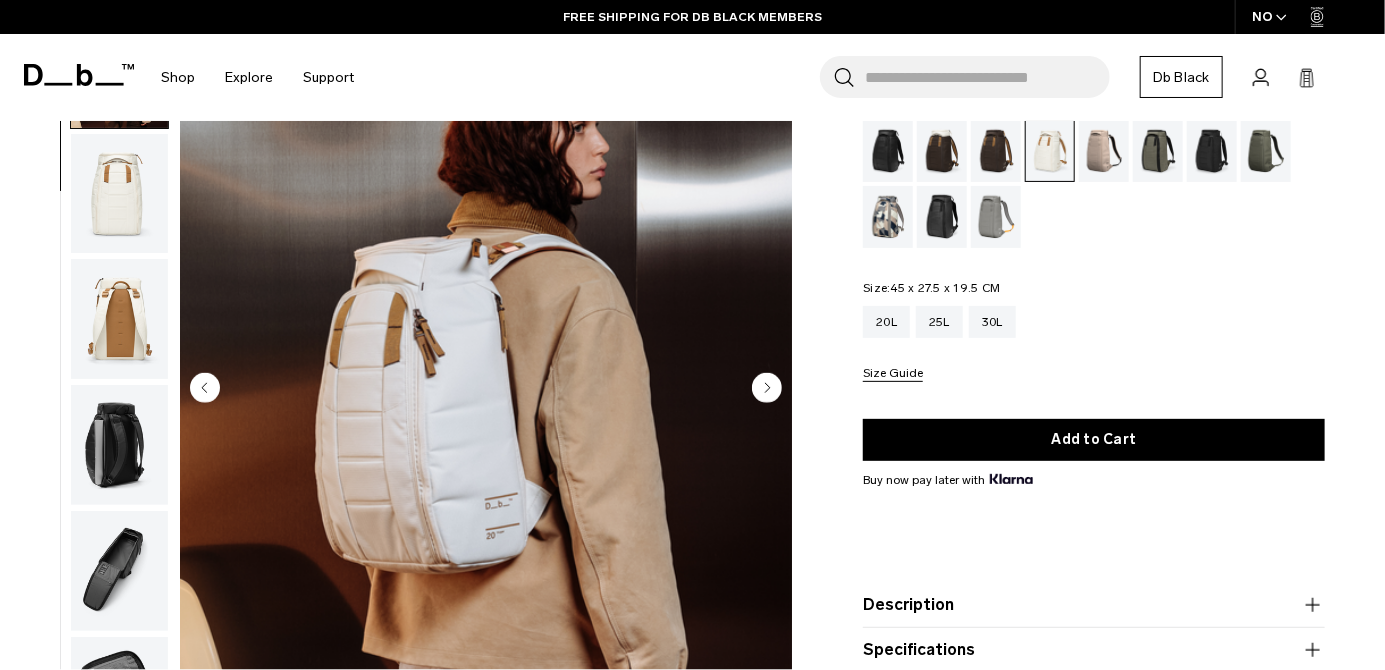 click at bounding box center (486, 390) 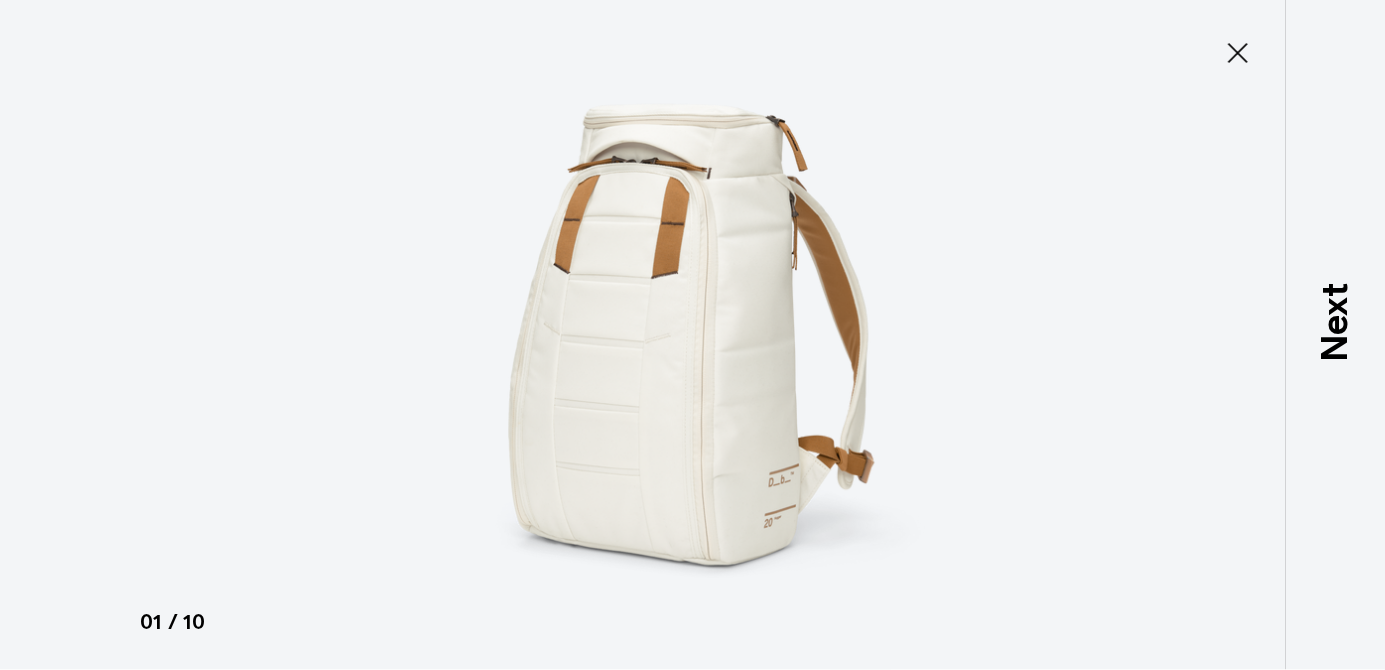 click 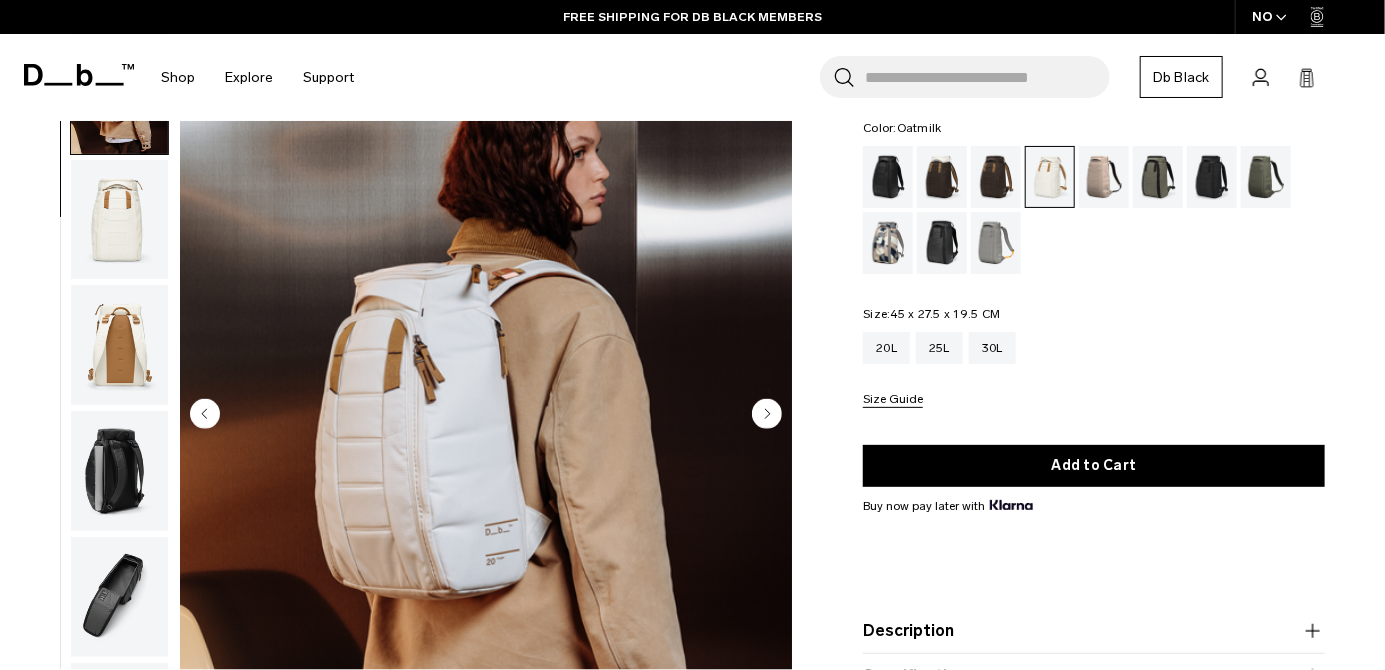 scroll, scrollTop: 0, scrollLeft: 0, axis: both 